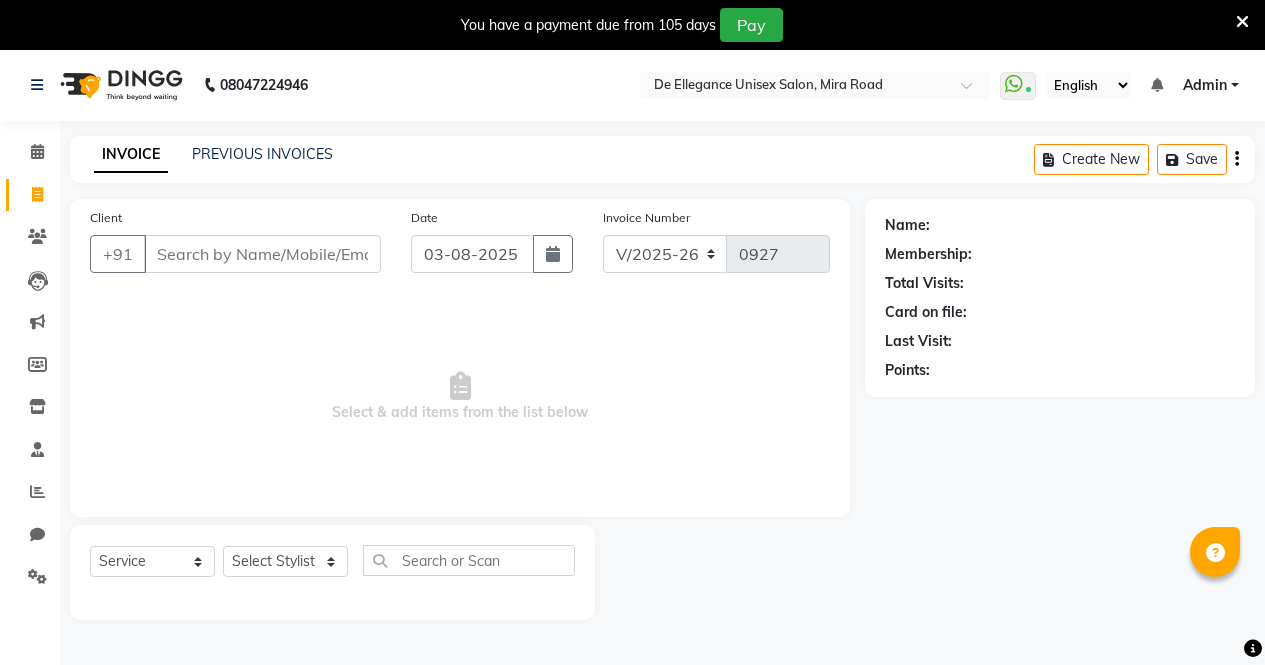 select on "7945" 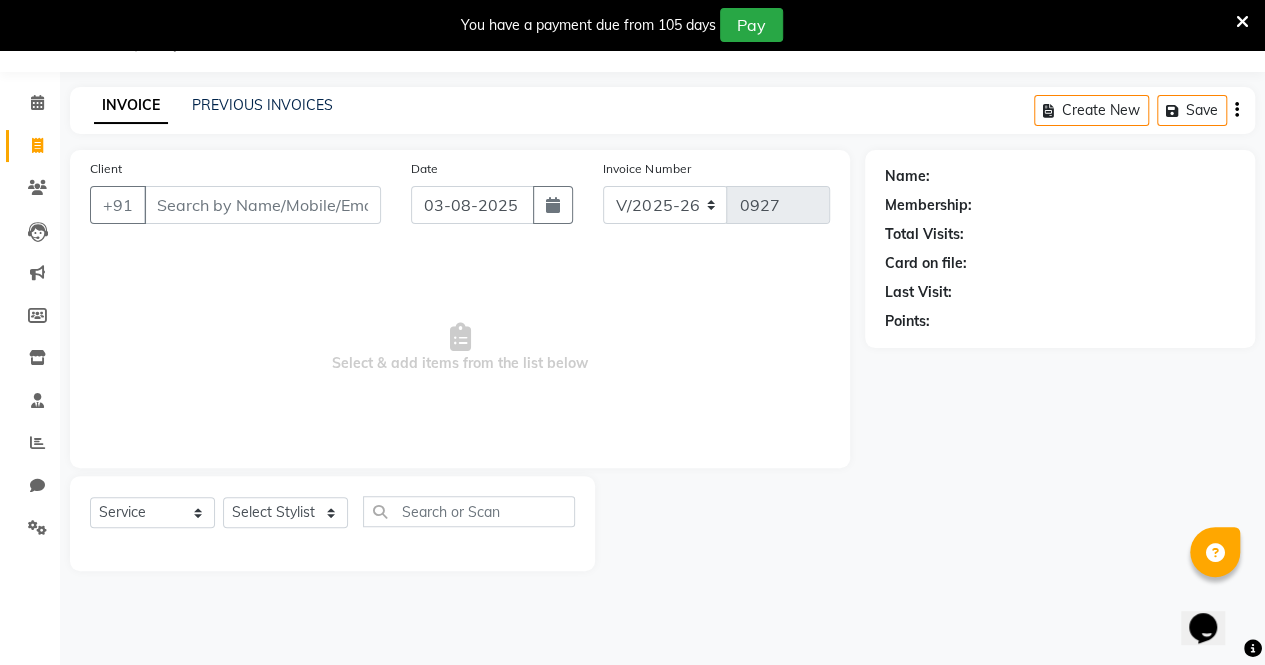 scroll, scrollTop: 0, scrollLeft: 0, axis: both 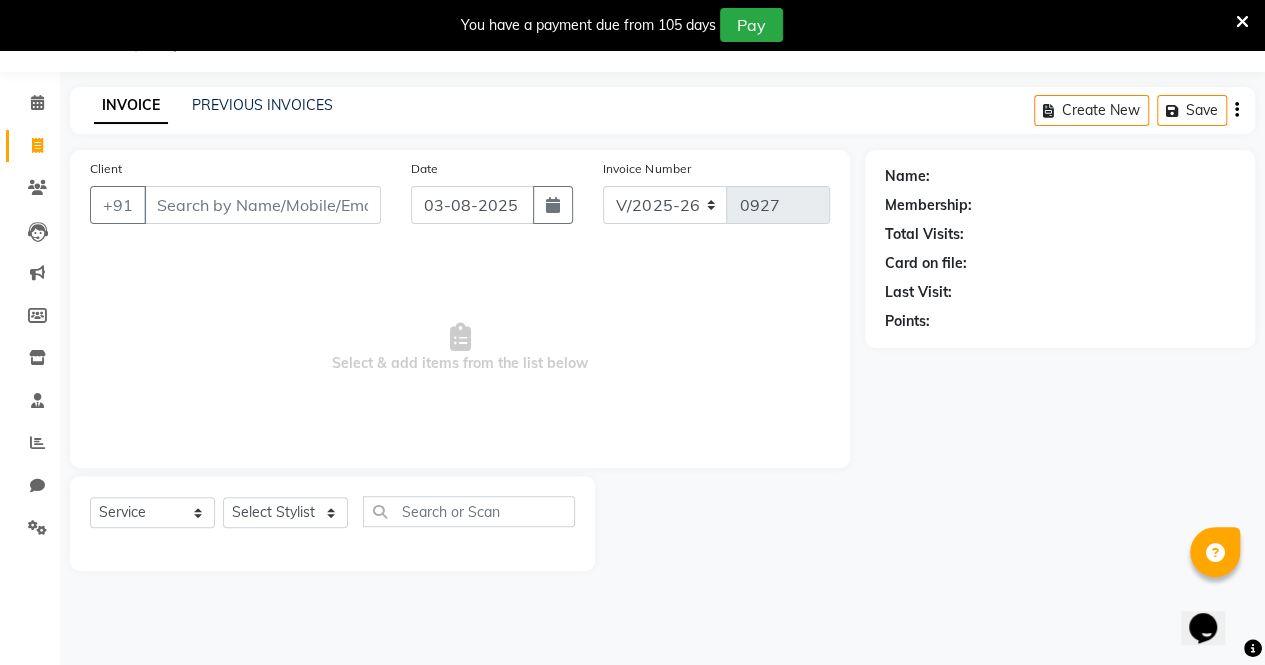 click on "Client" at bounding box center [262, 205] 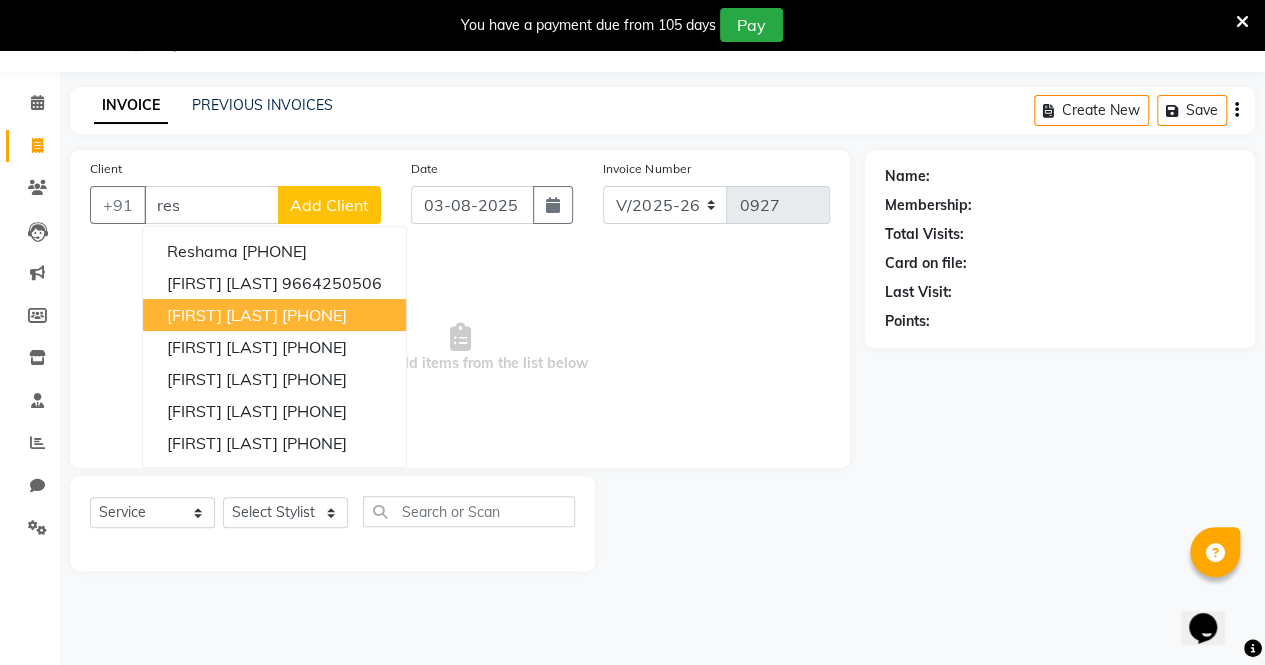 click on "[PHONE]" at bounding box center (314, 315) 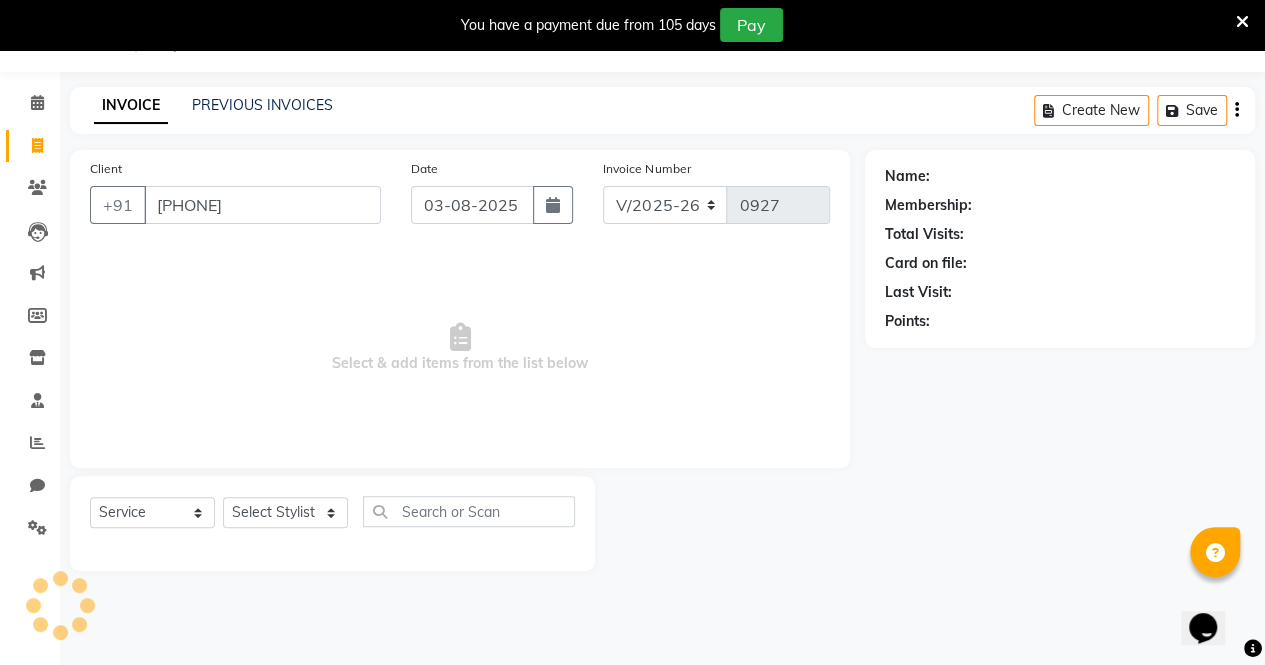 type on "[PHONE]" 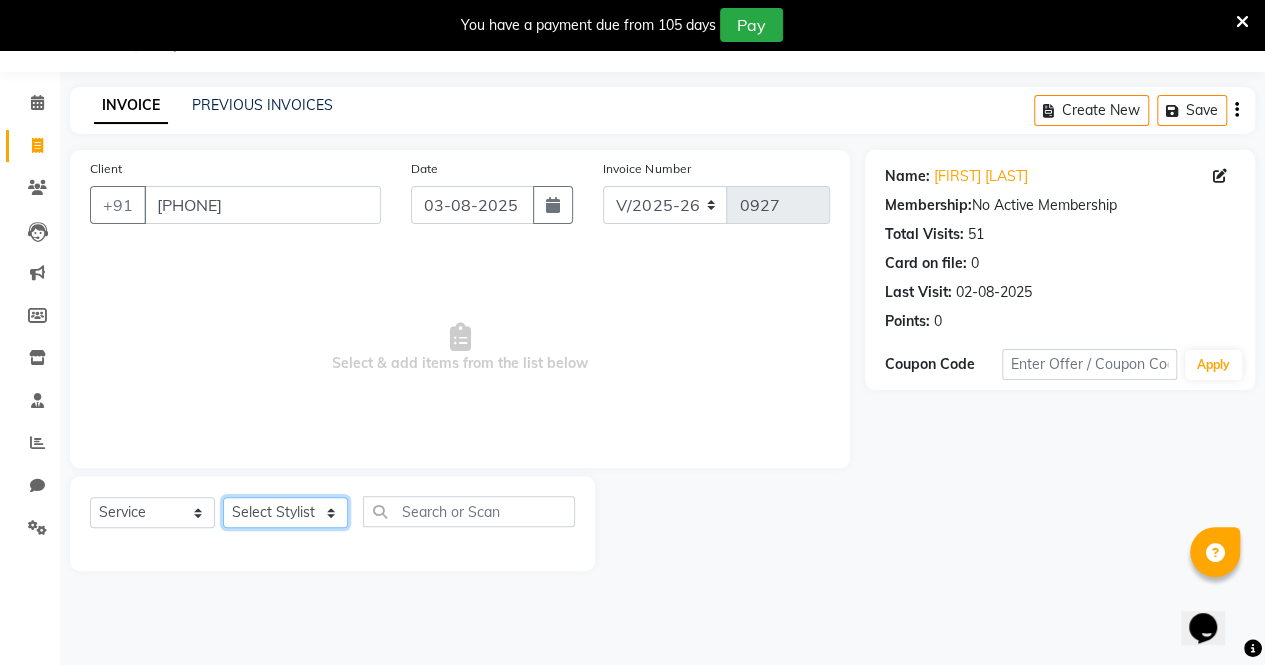 click on "Select Stylist azar khan Firoz Pallavi Singh Sadhana Choudhary salman ansari" 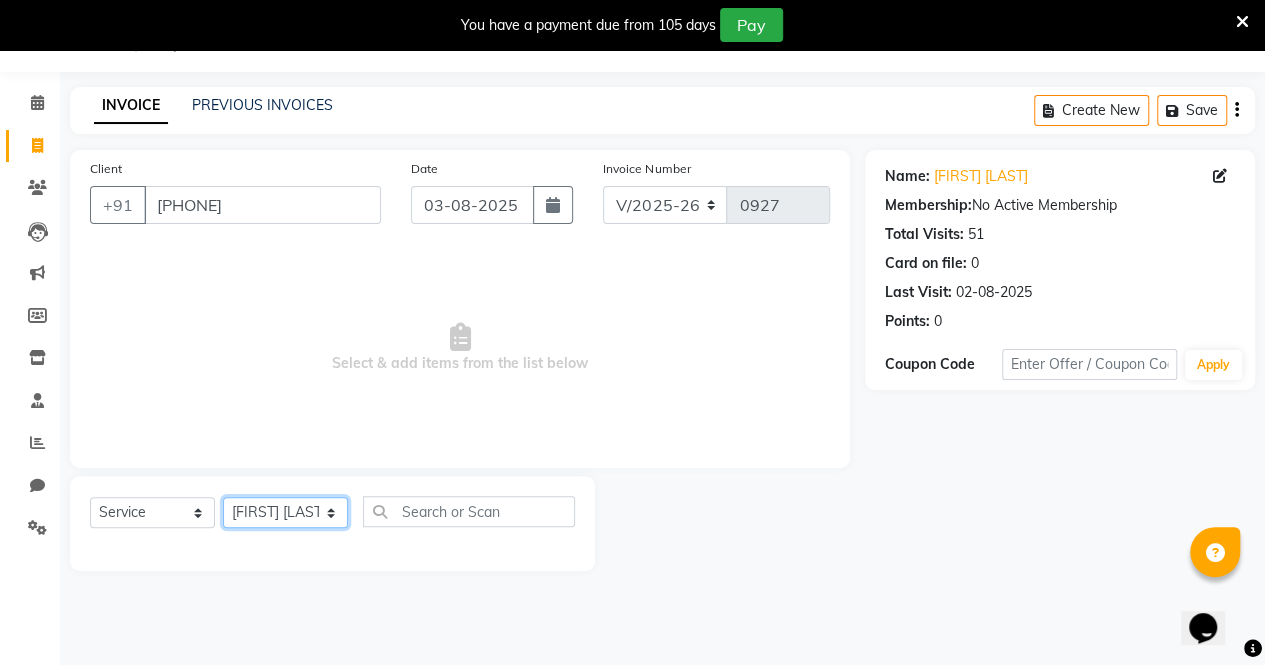 click on "Select Stylist azar khan Firoz Pallavi Singh Sadhana Choudhary salman ansari" 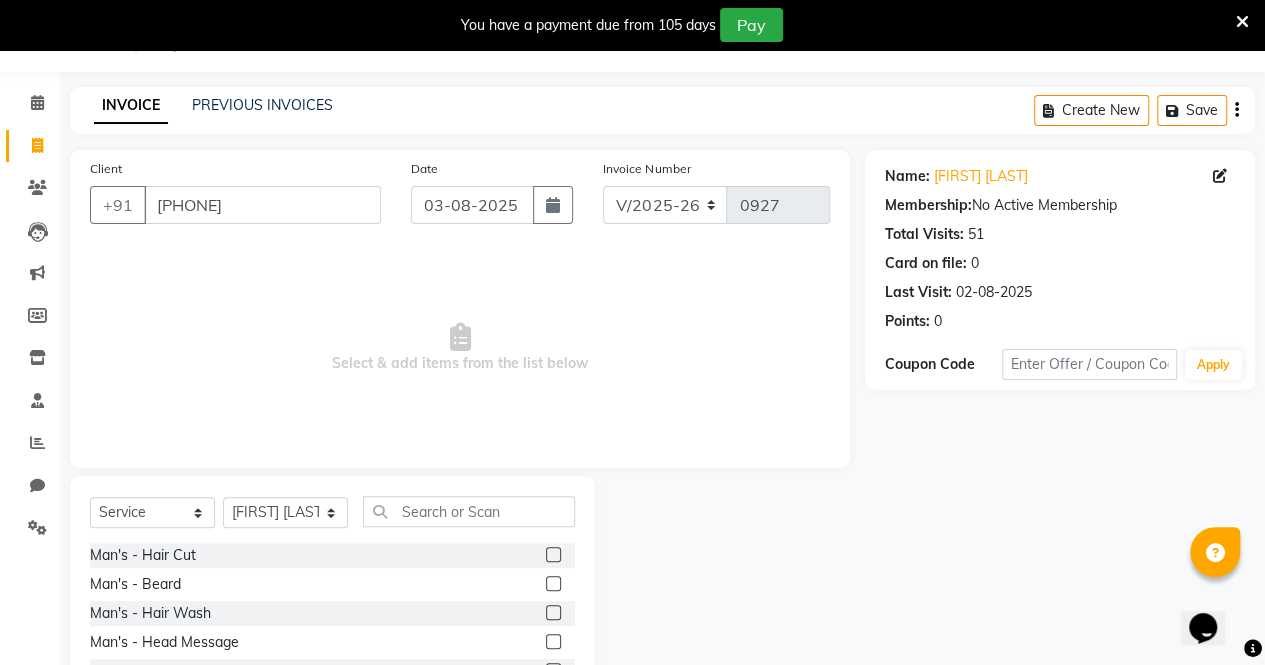 click 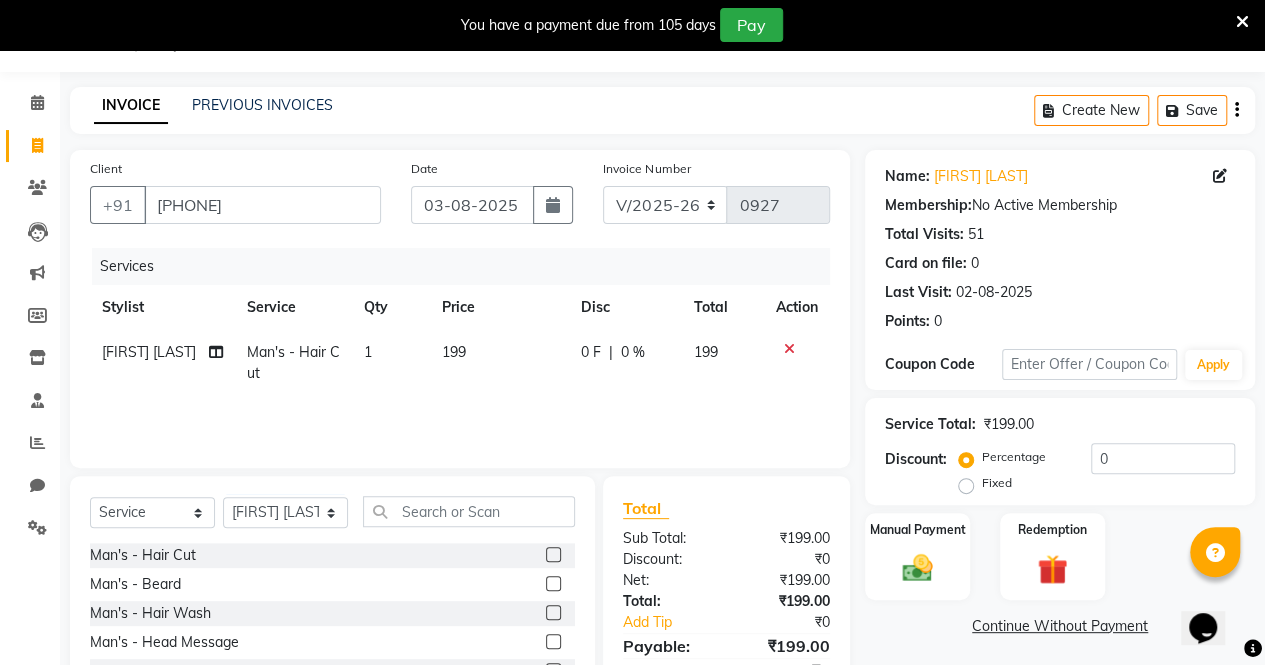 click 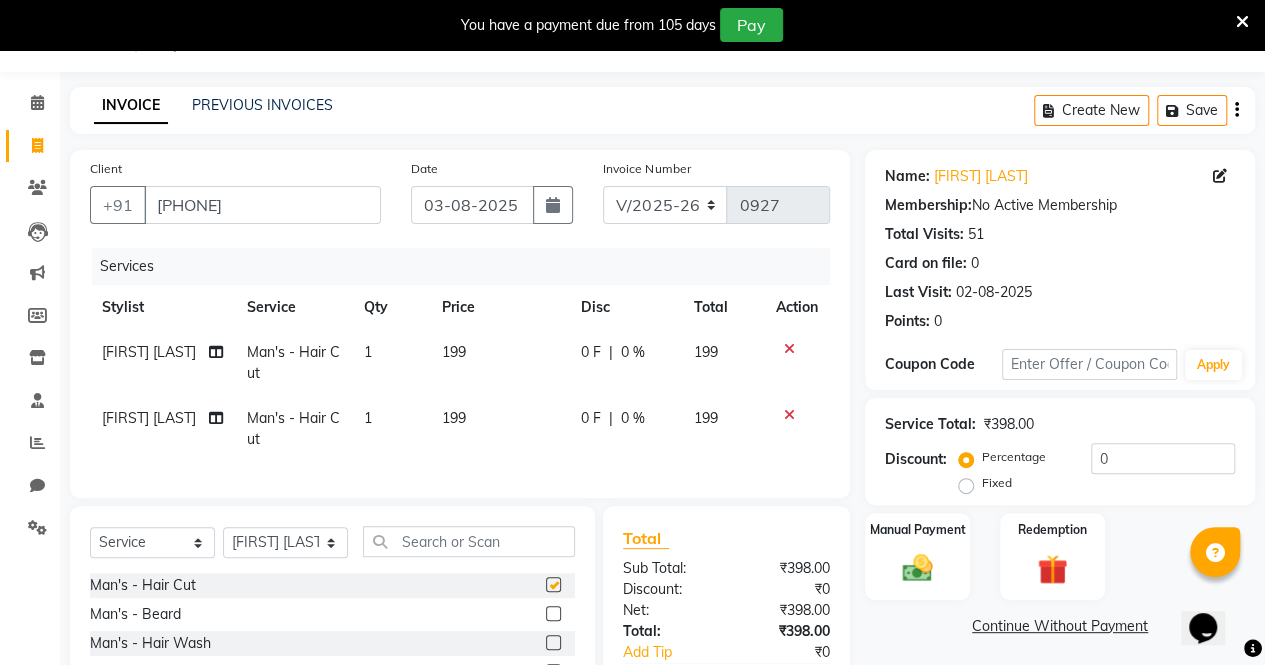 checkbox on "false" 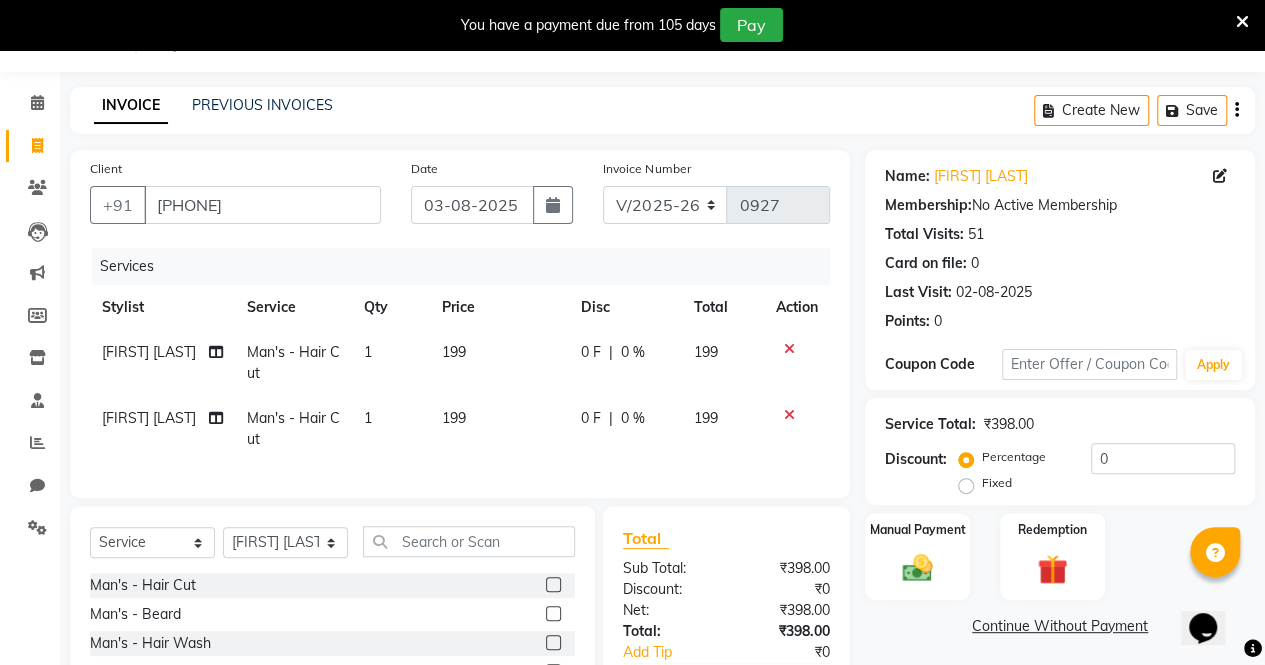 click 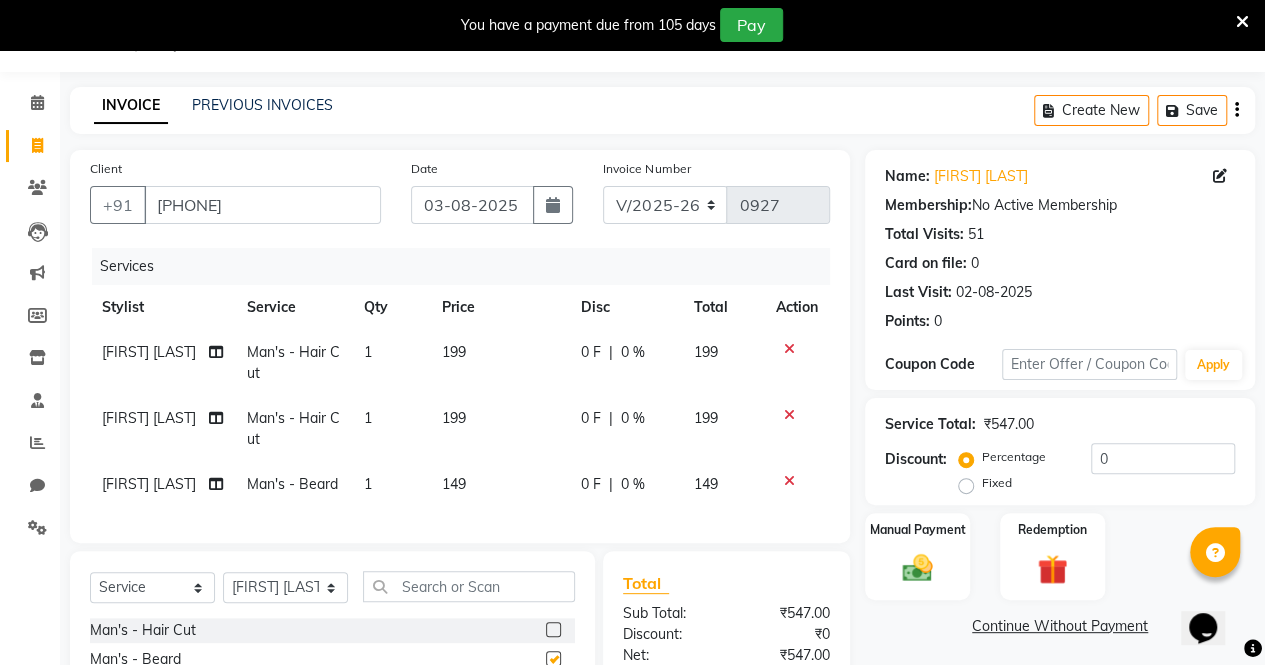 checkbox on "false" 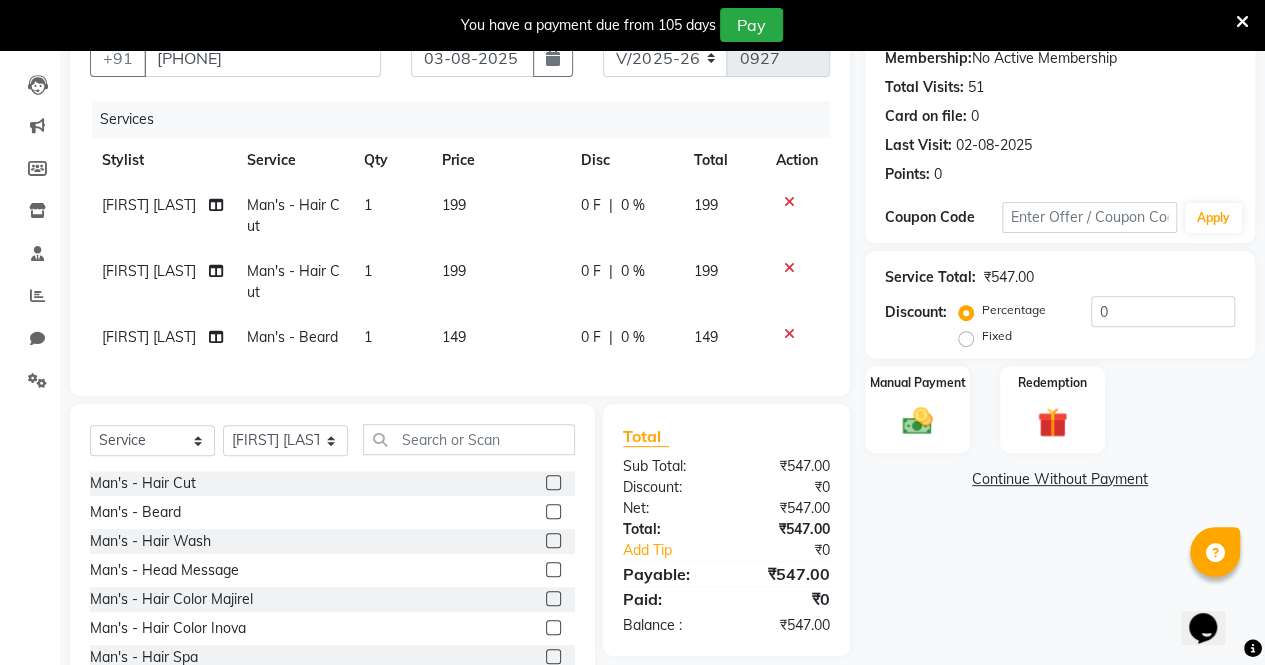 scroll, scrollTop: 274, scrollLeft: 0, axis: vertical 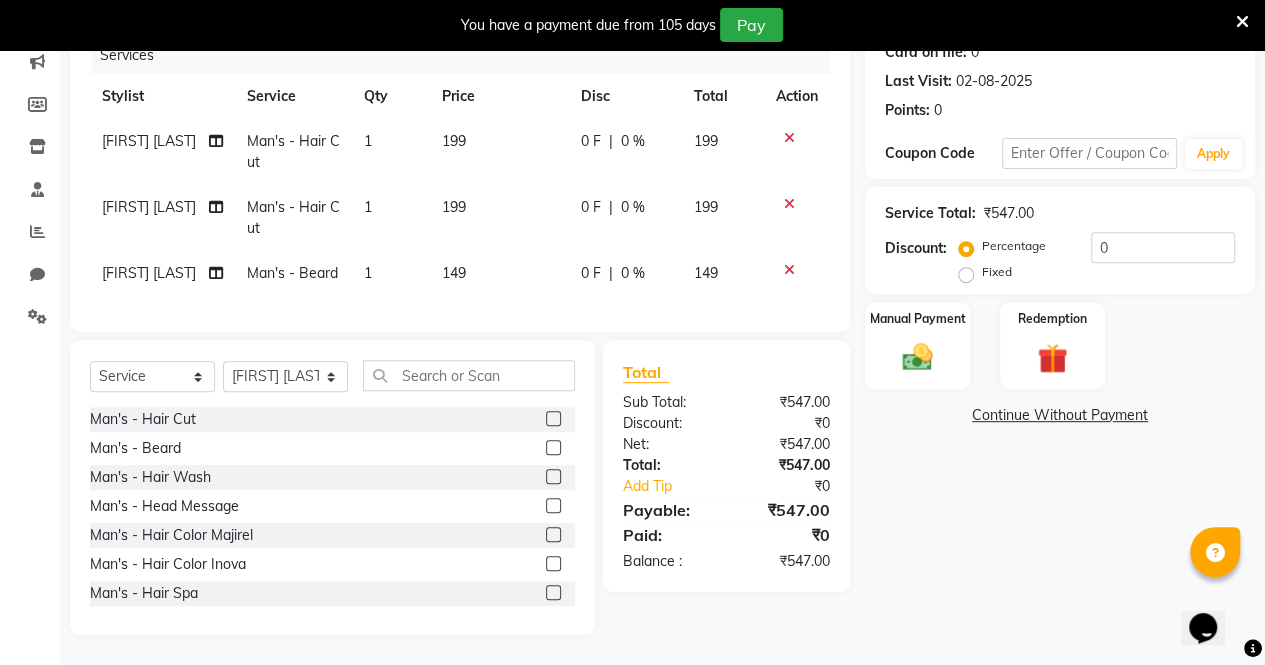click 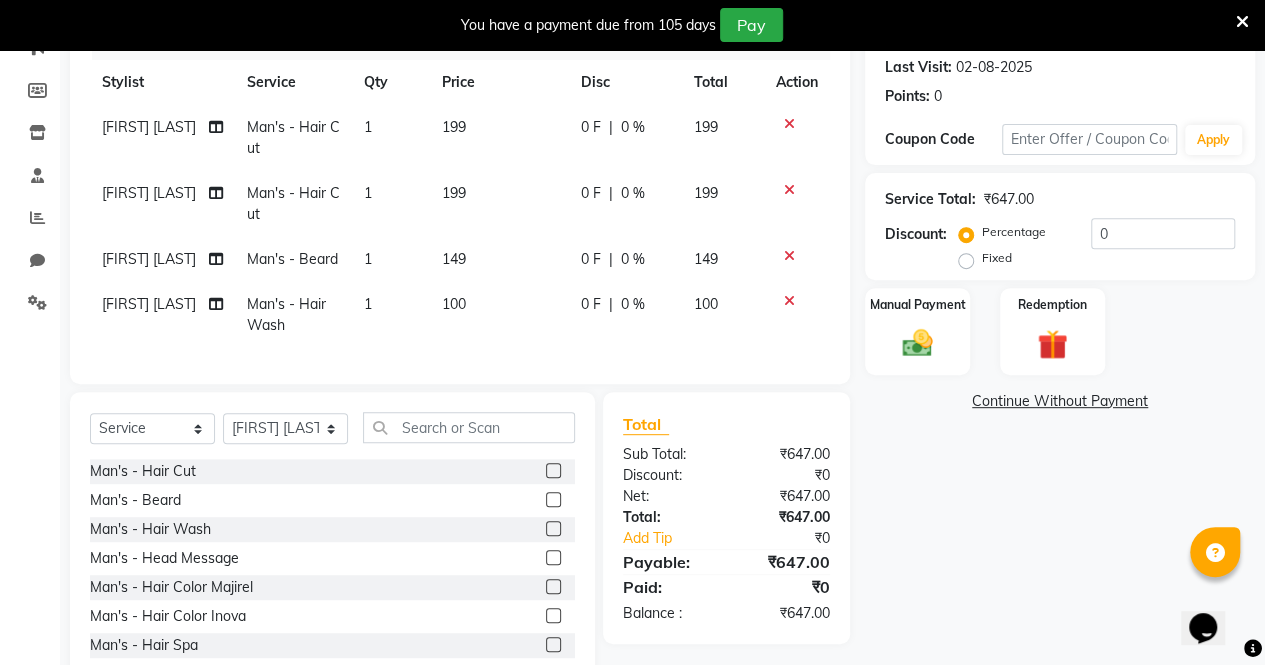 click 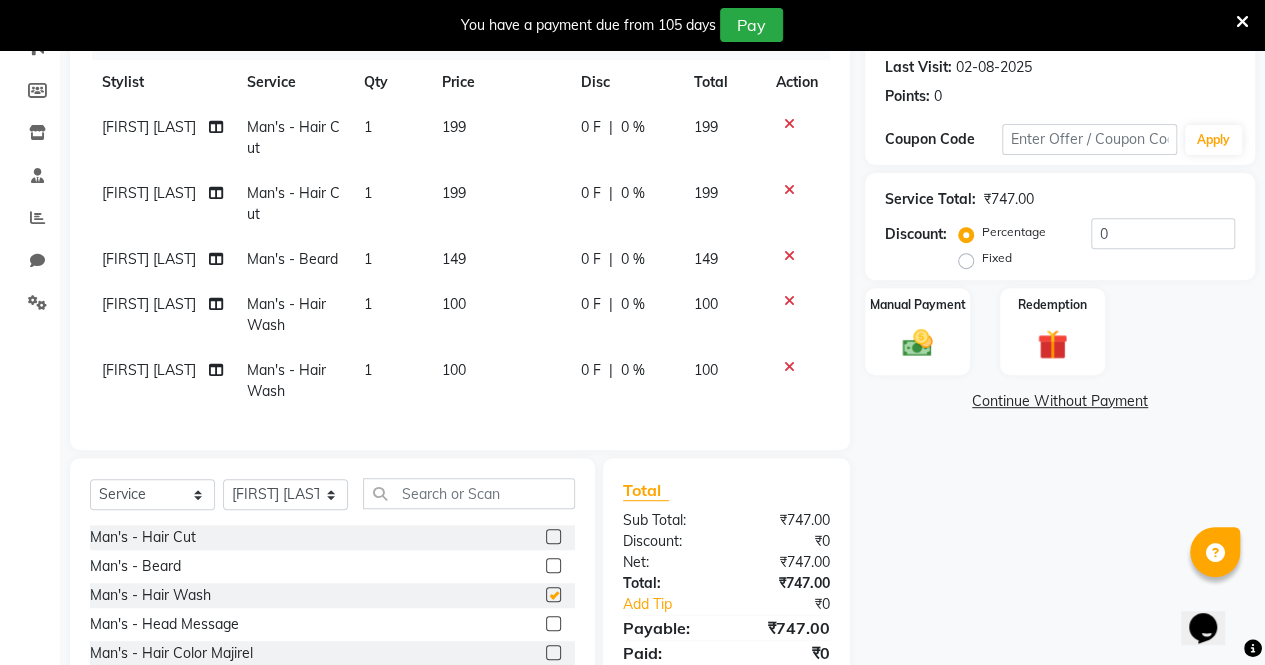 checkbox on "false" 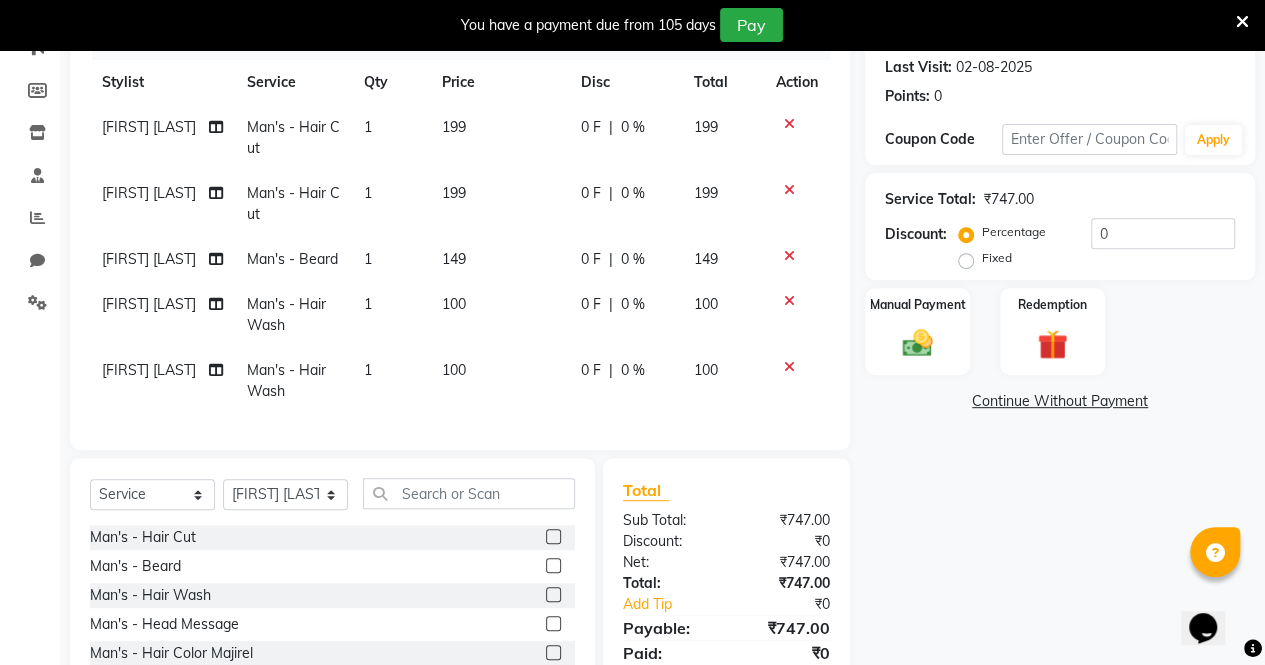 click 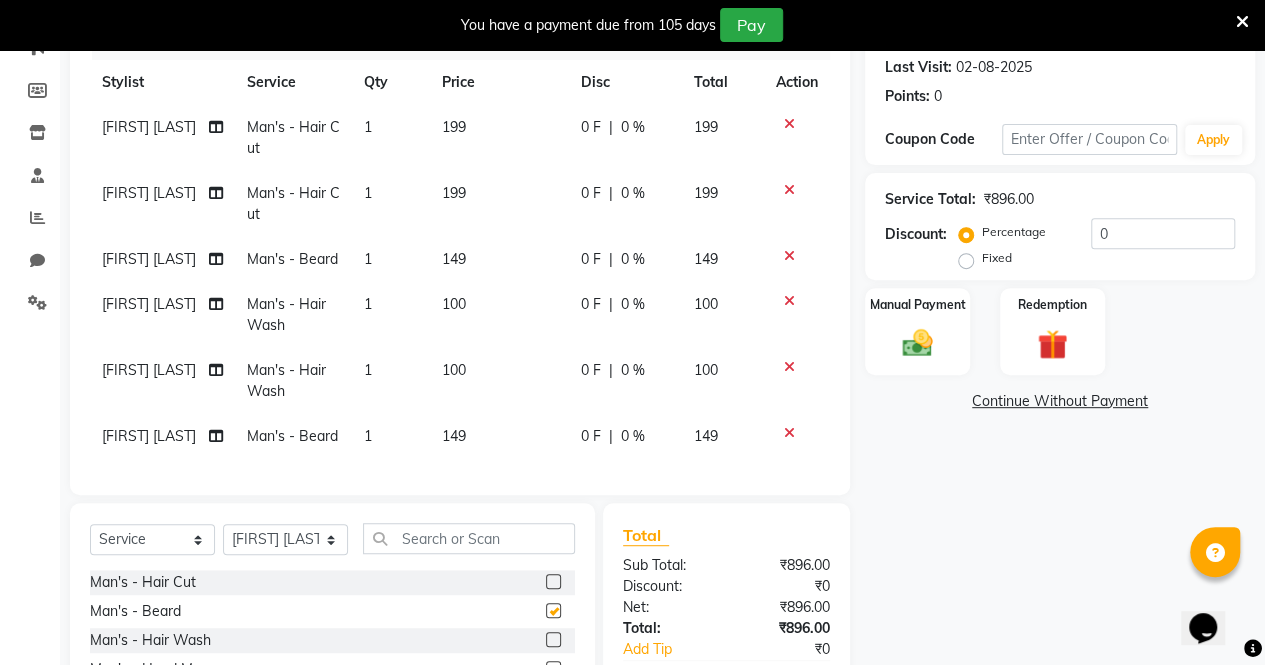 checkbox on "false" 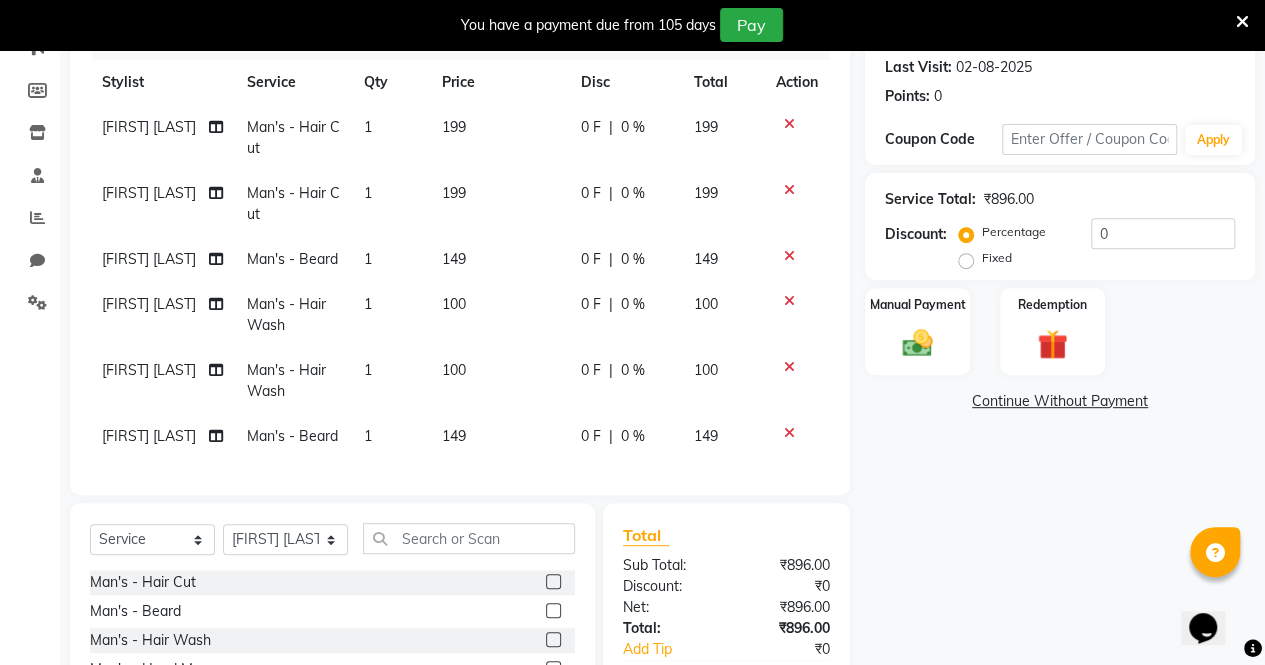 click on "0 F" 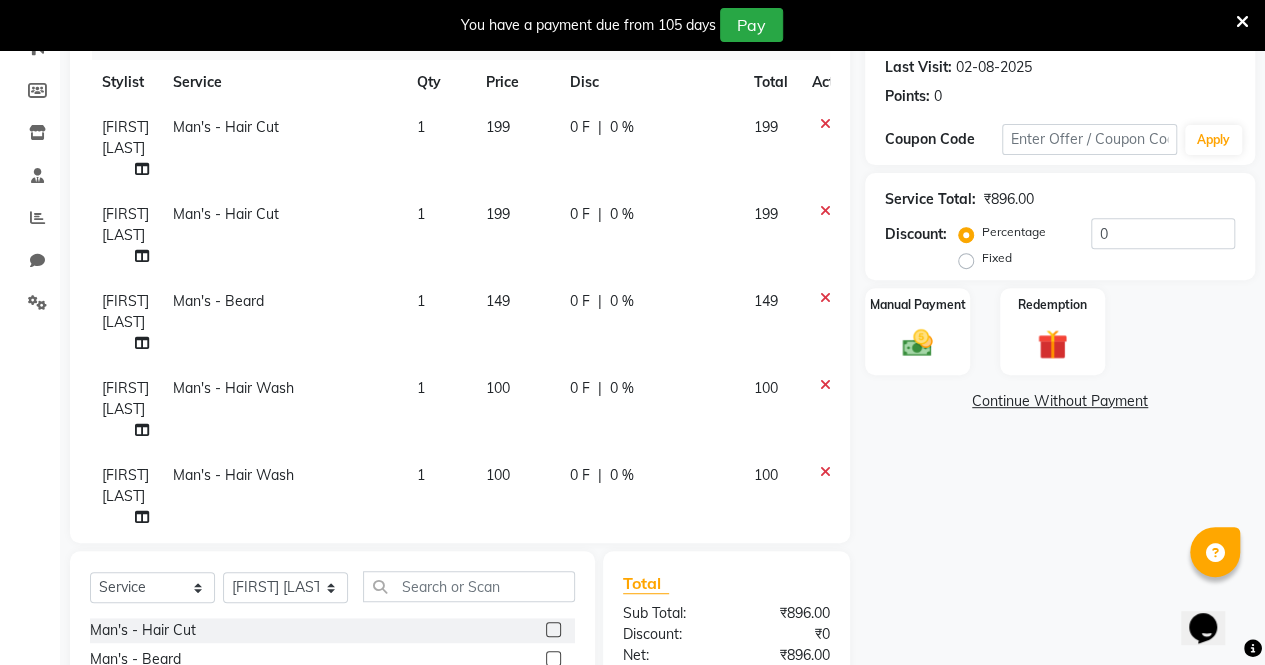 click on "0 F" 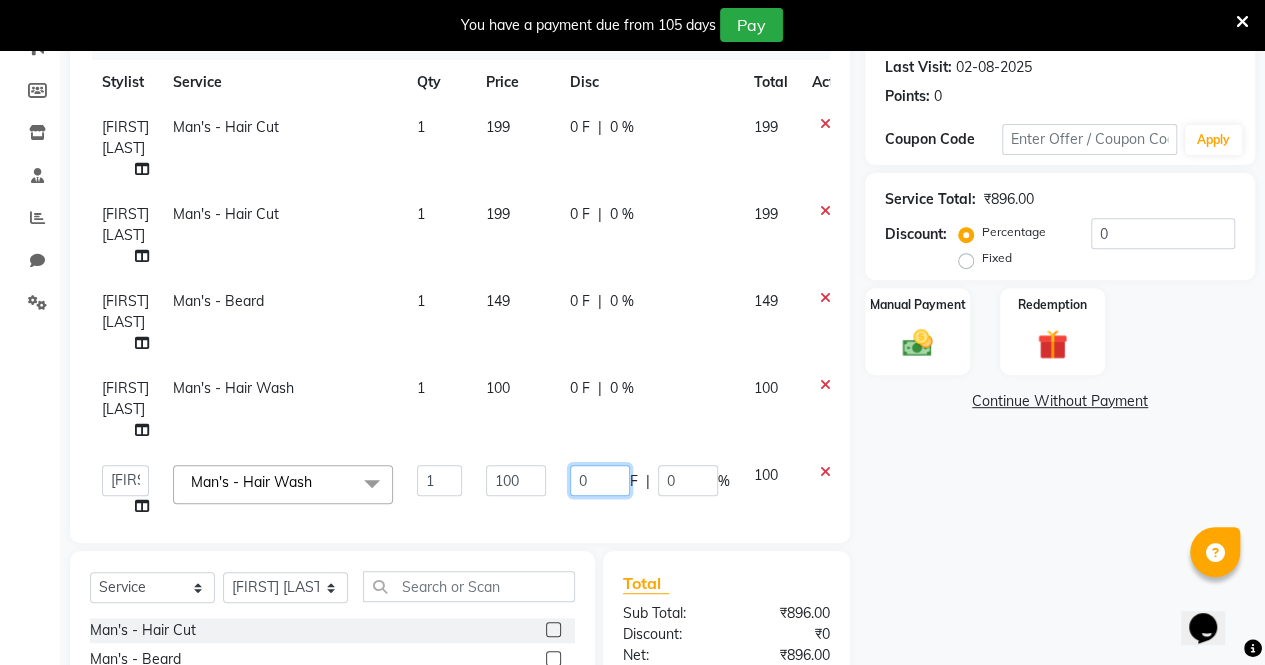 click on "0" 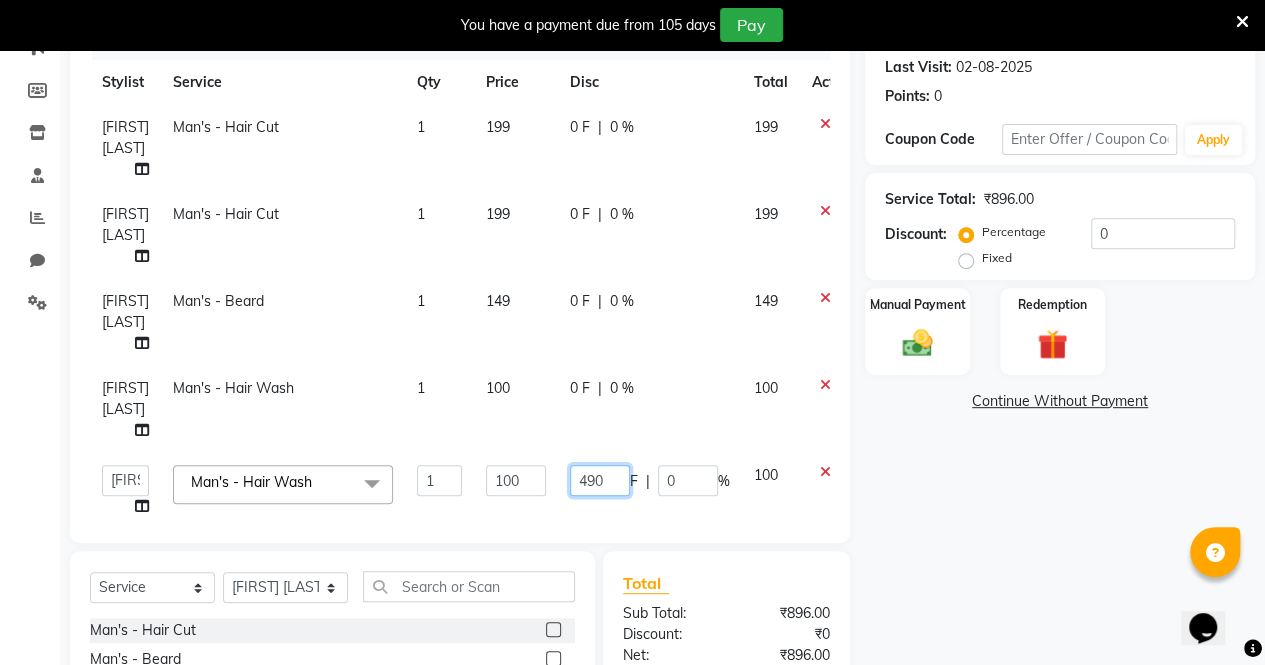 click on "490" 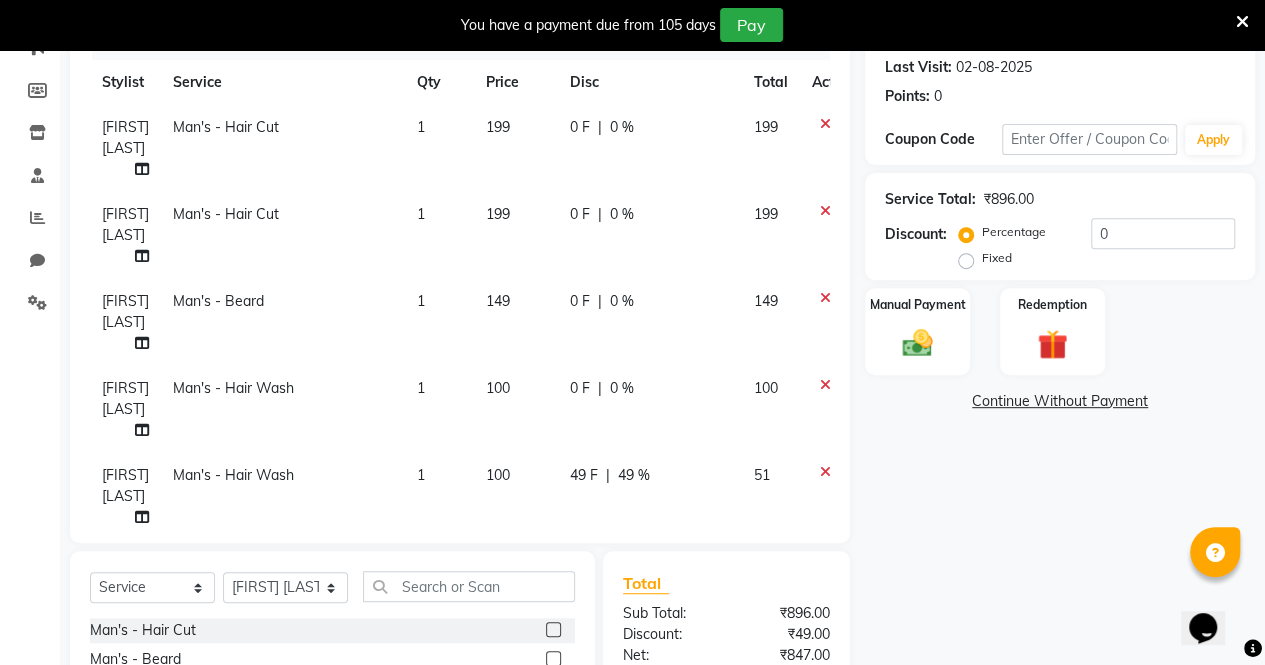 click on "49 F | 49 %" 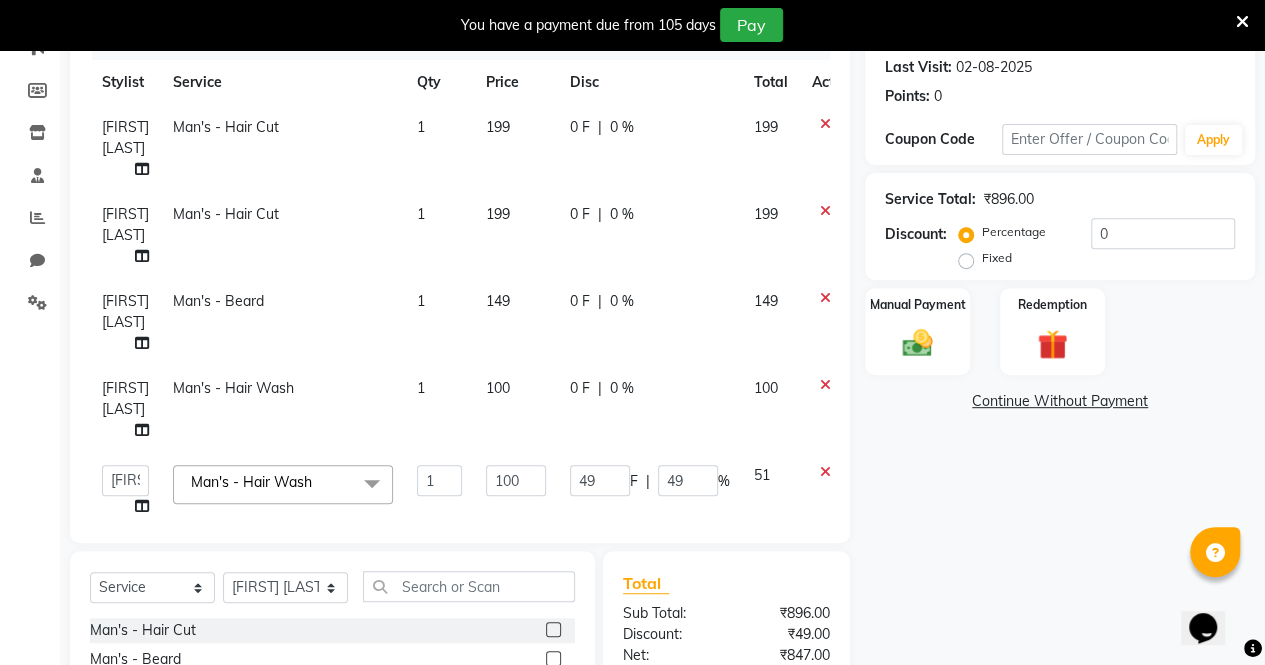 click on "0 F" 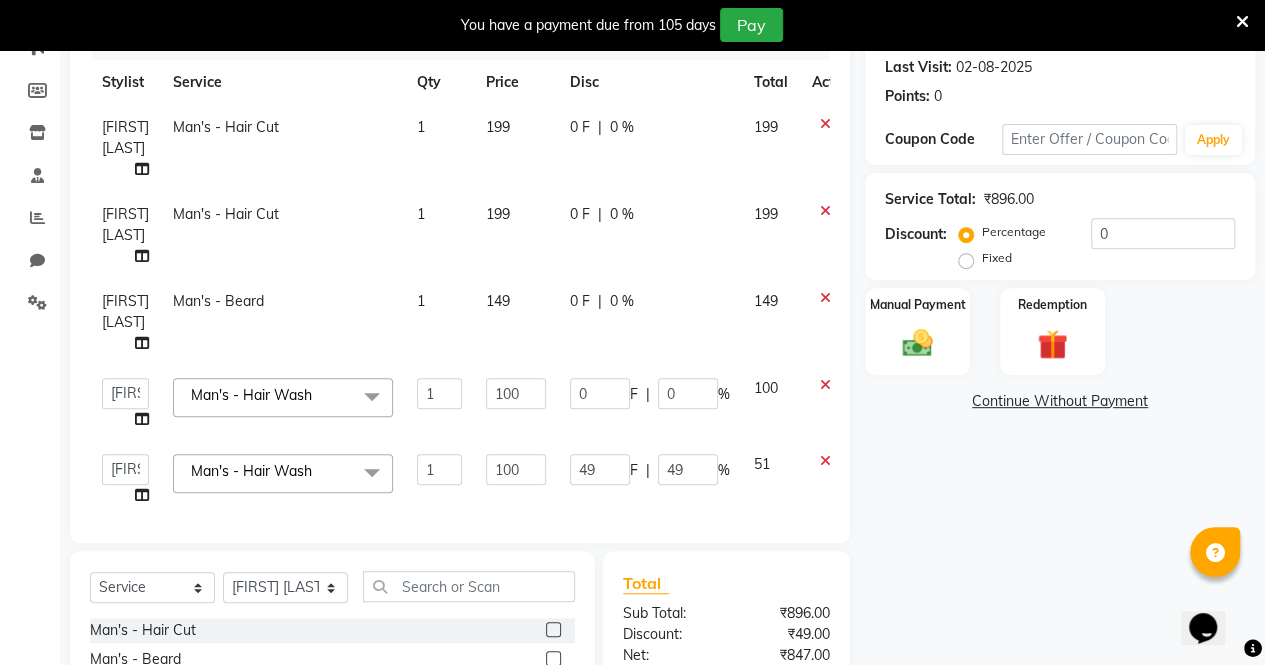 click on "0 F" 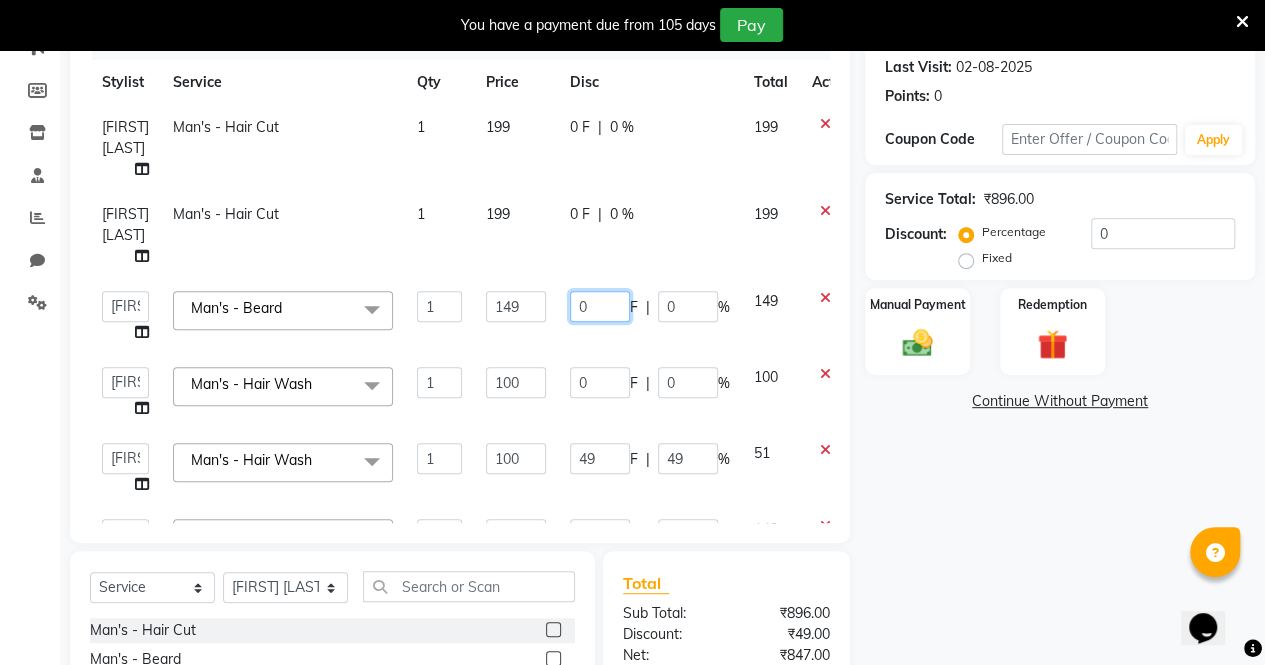click on "0" 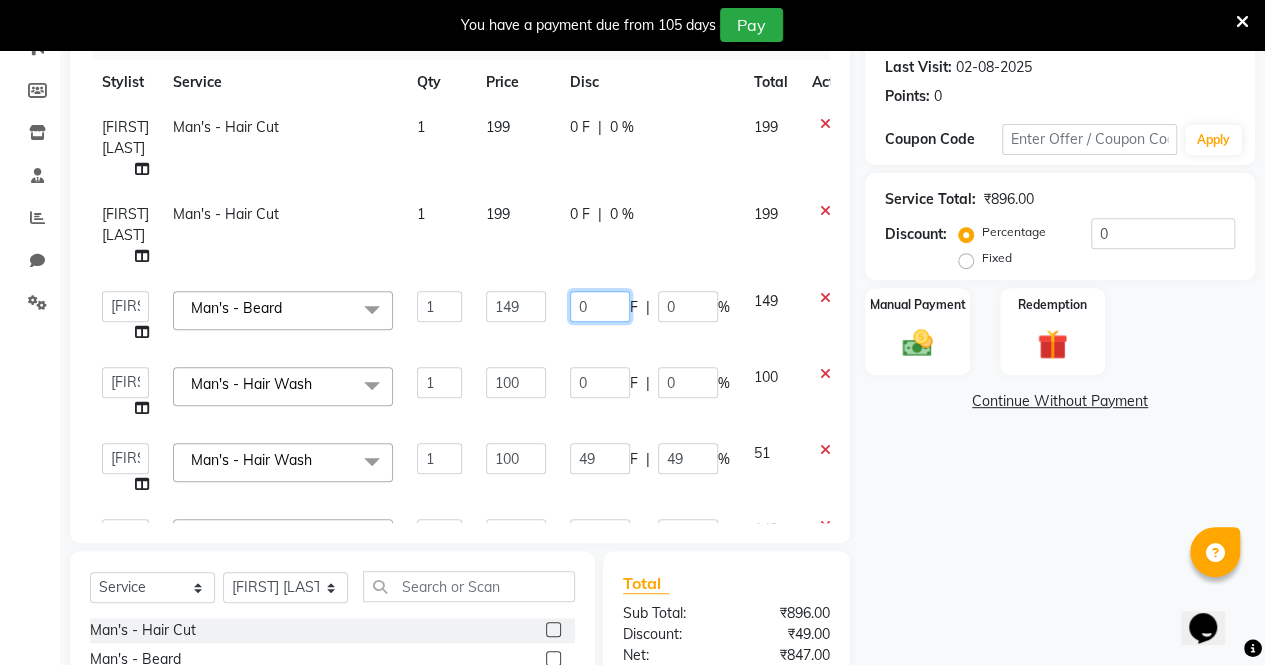 click on "0" 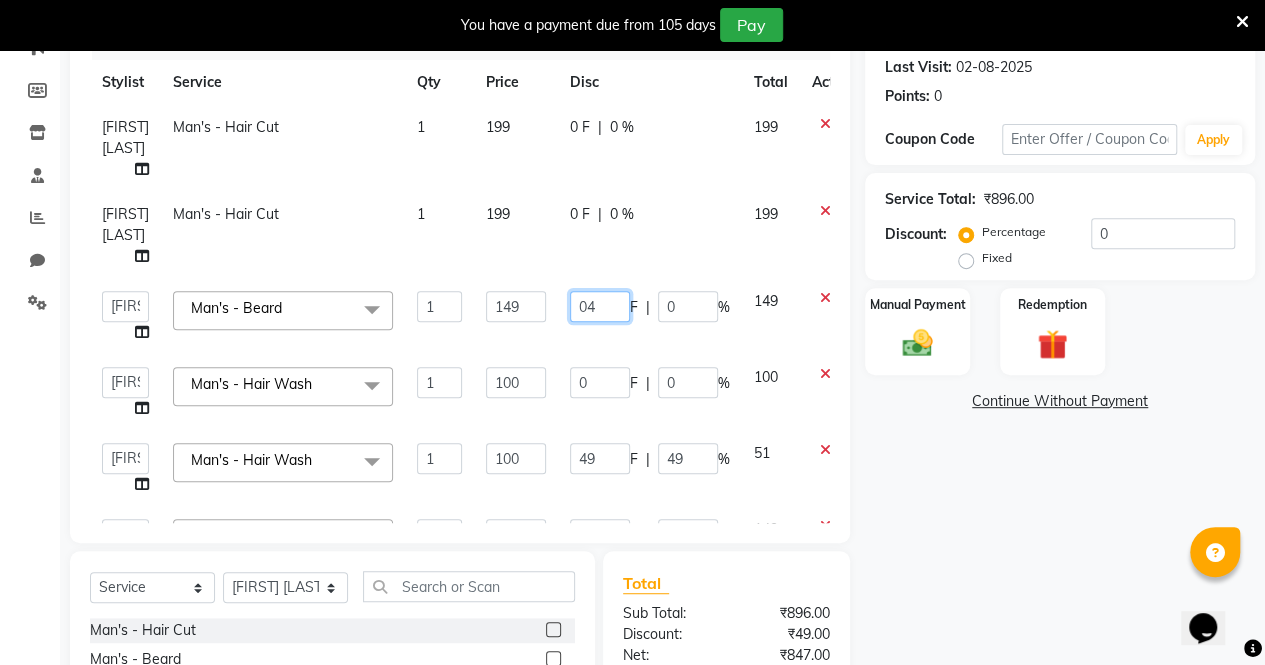 type on "049" 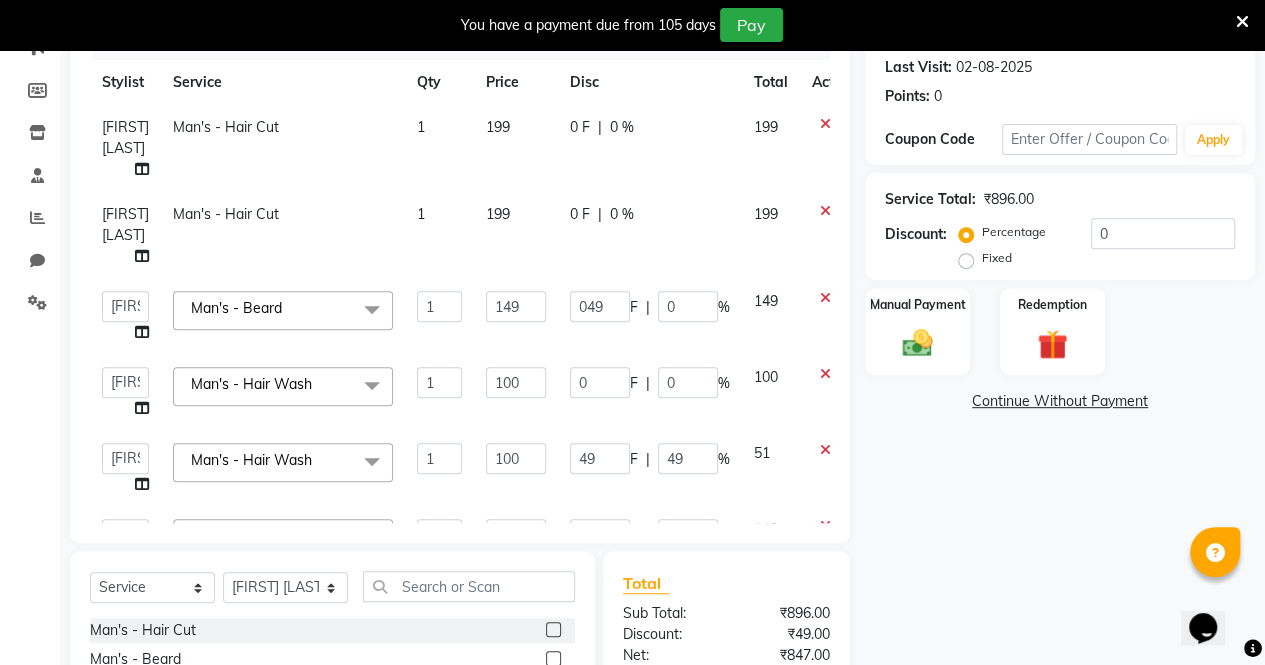click on "049 F | 0 %" 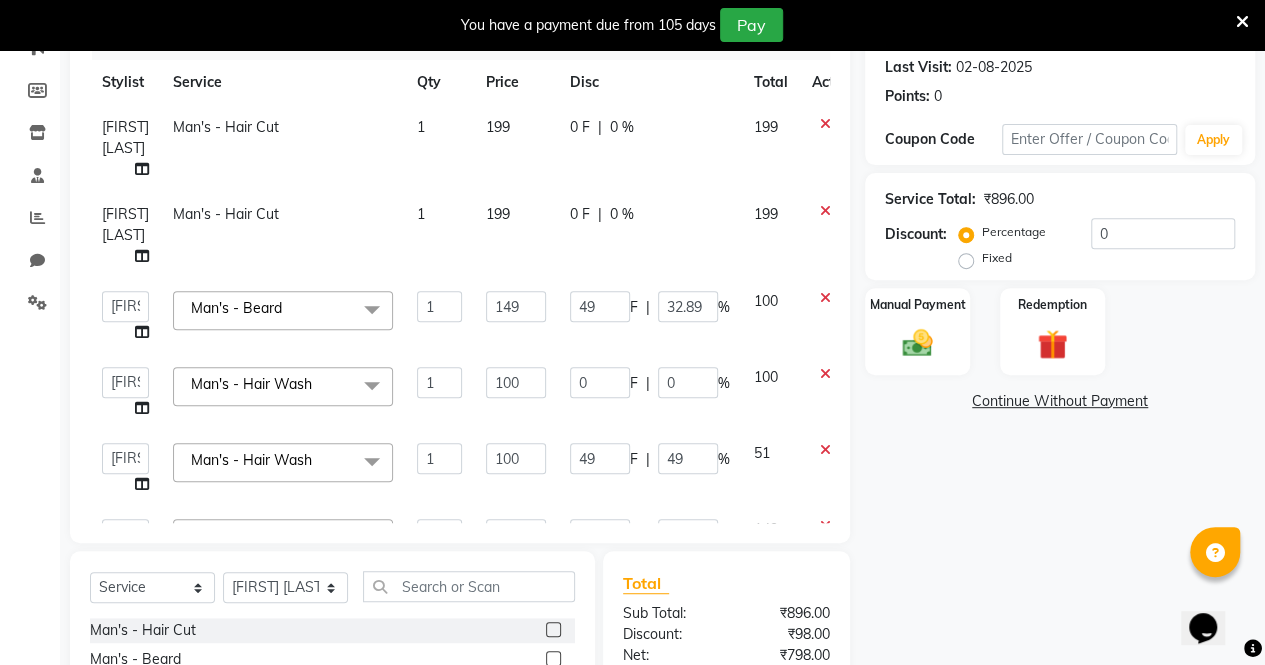 click on "0 F" 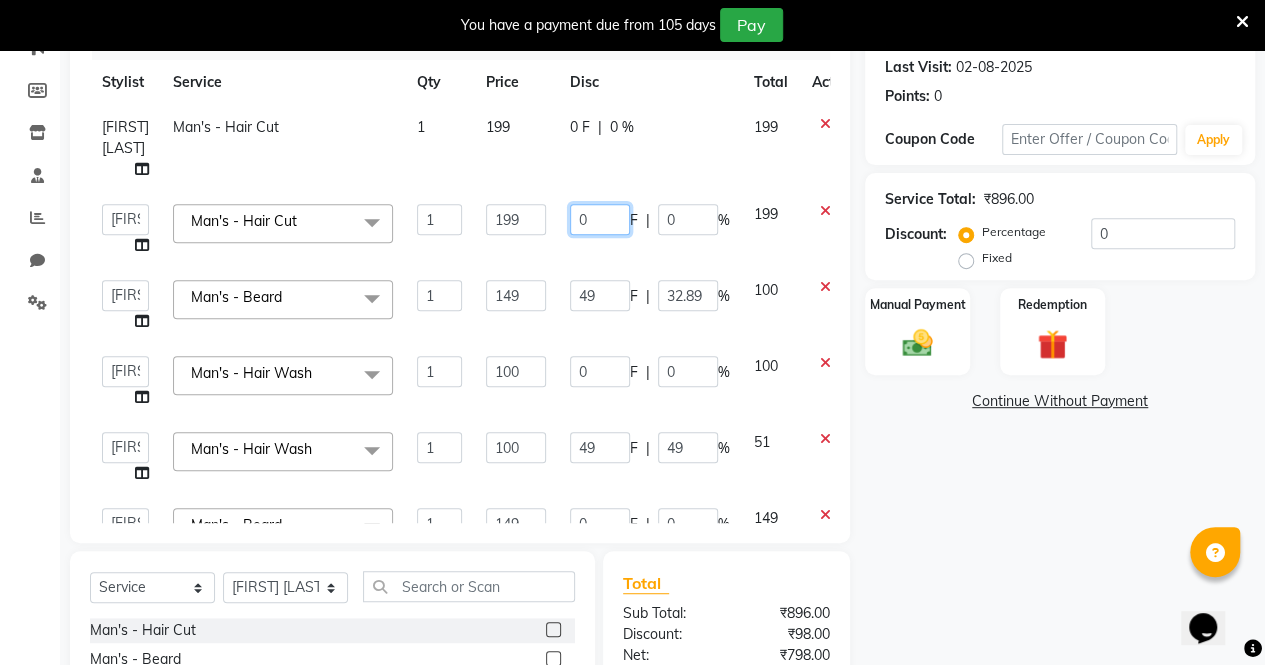 click on "0" 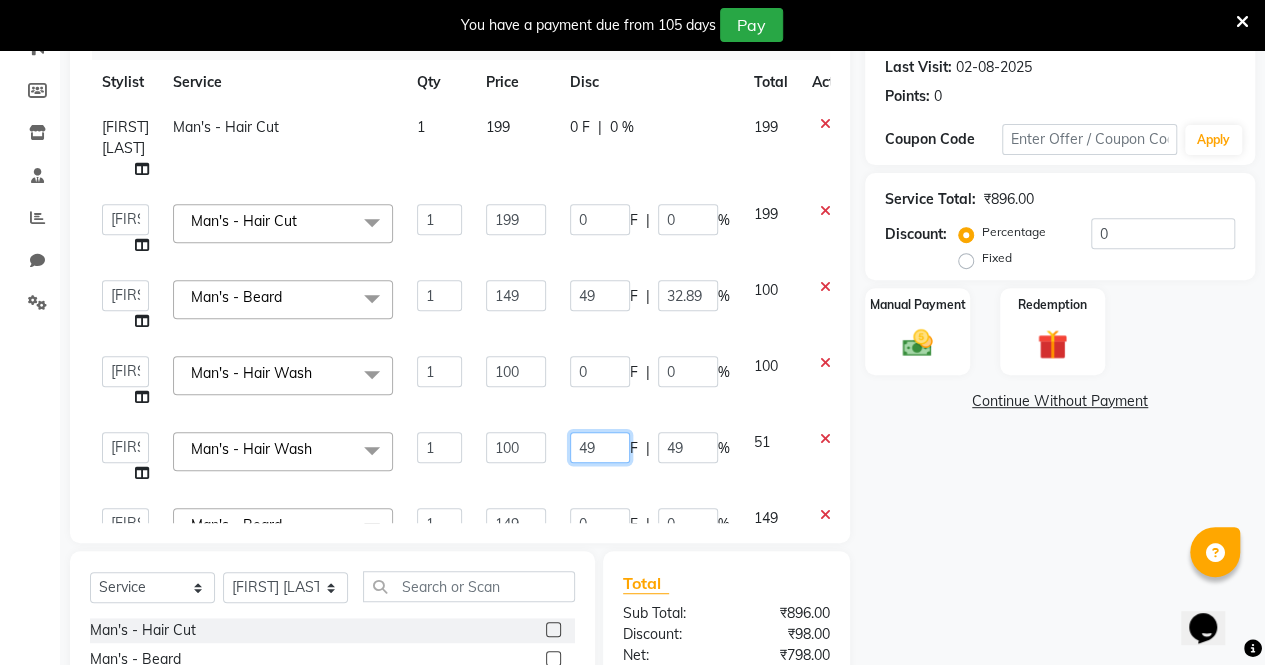 click on "49" 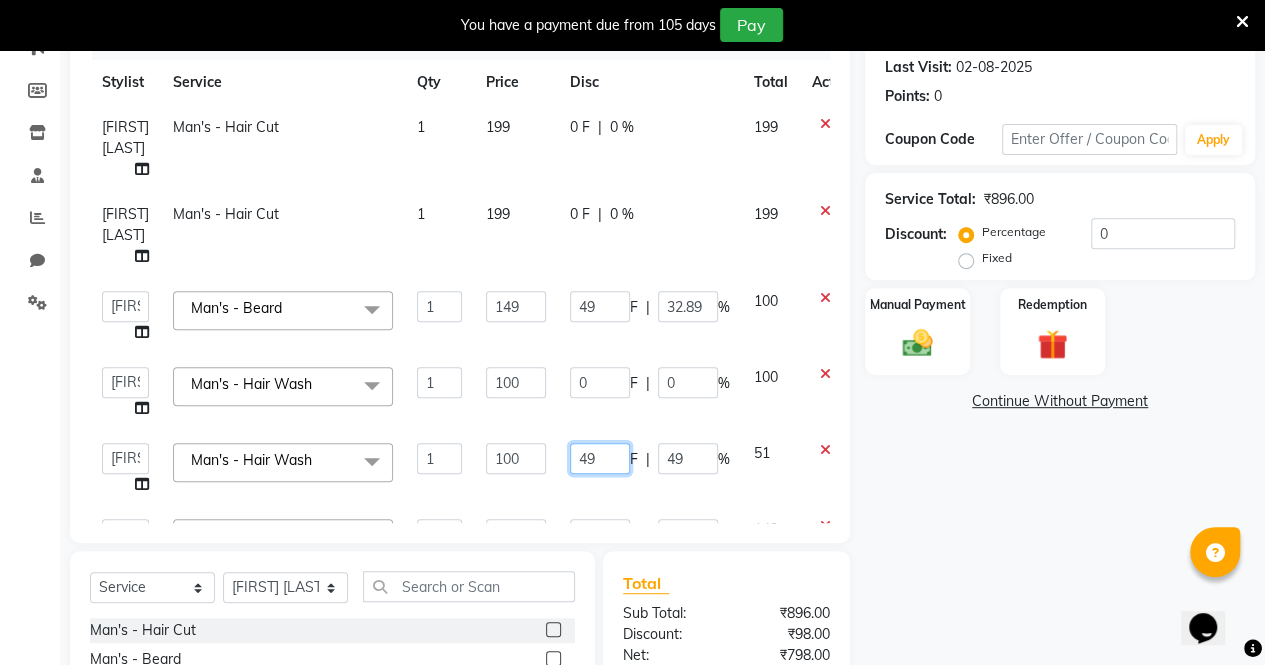 type on "4" 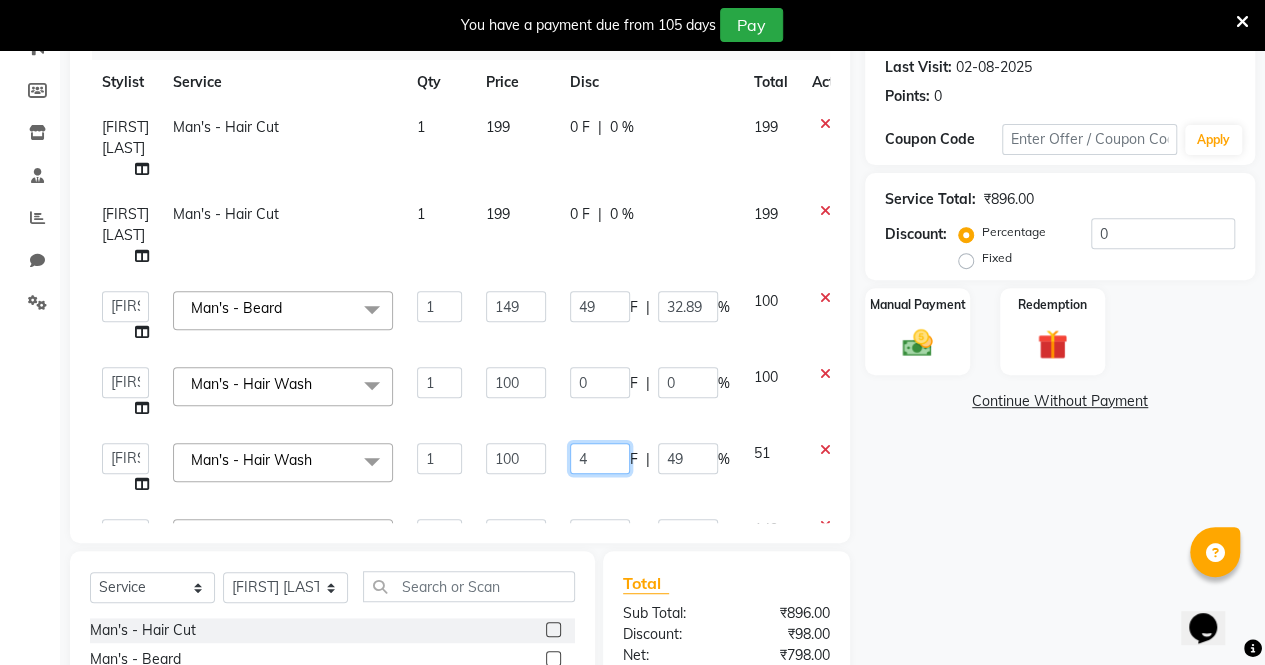 type 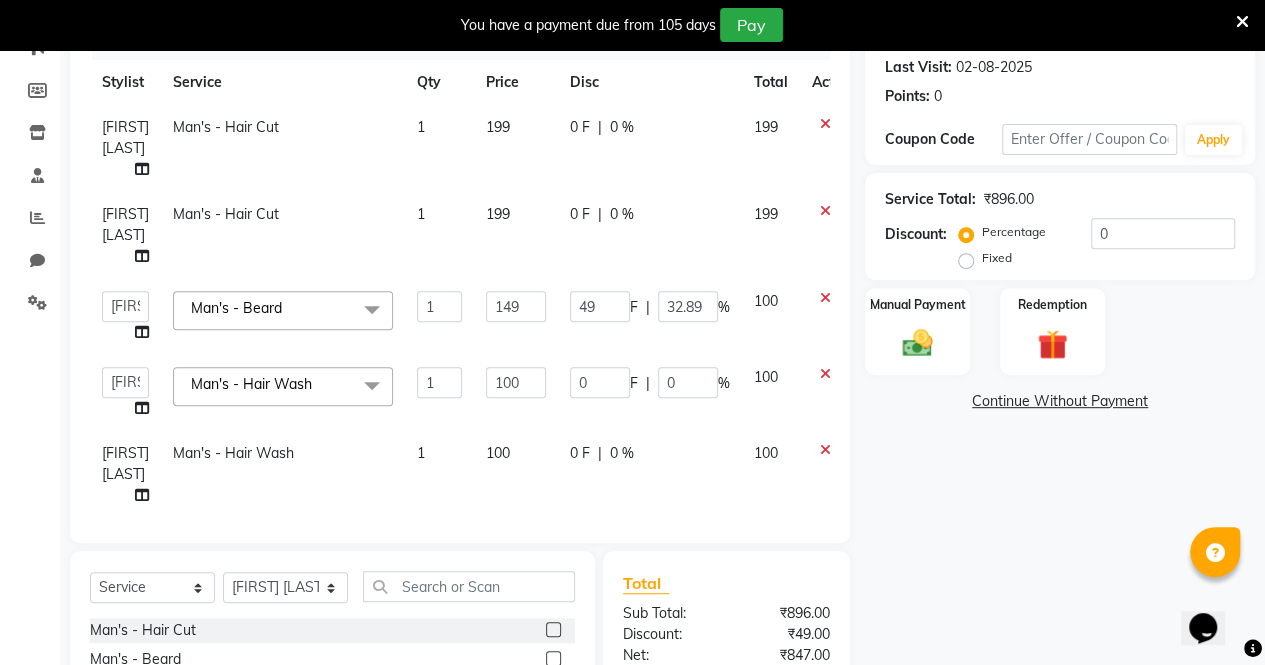 click on "0 F | 0 %" 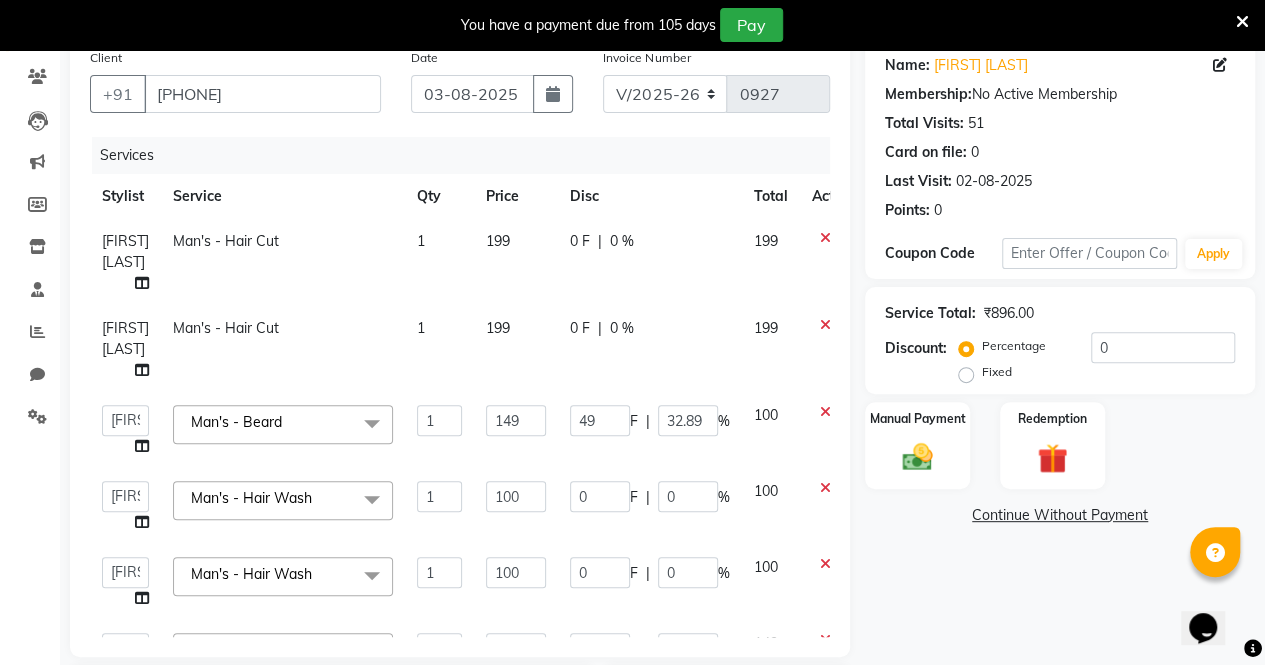 scroll, scrollTop: 153, scrollLeft: 0, axis: vertical 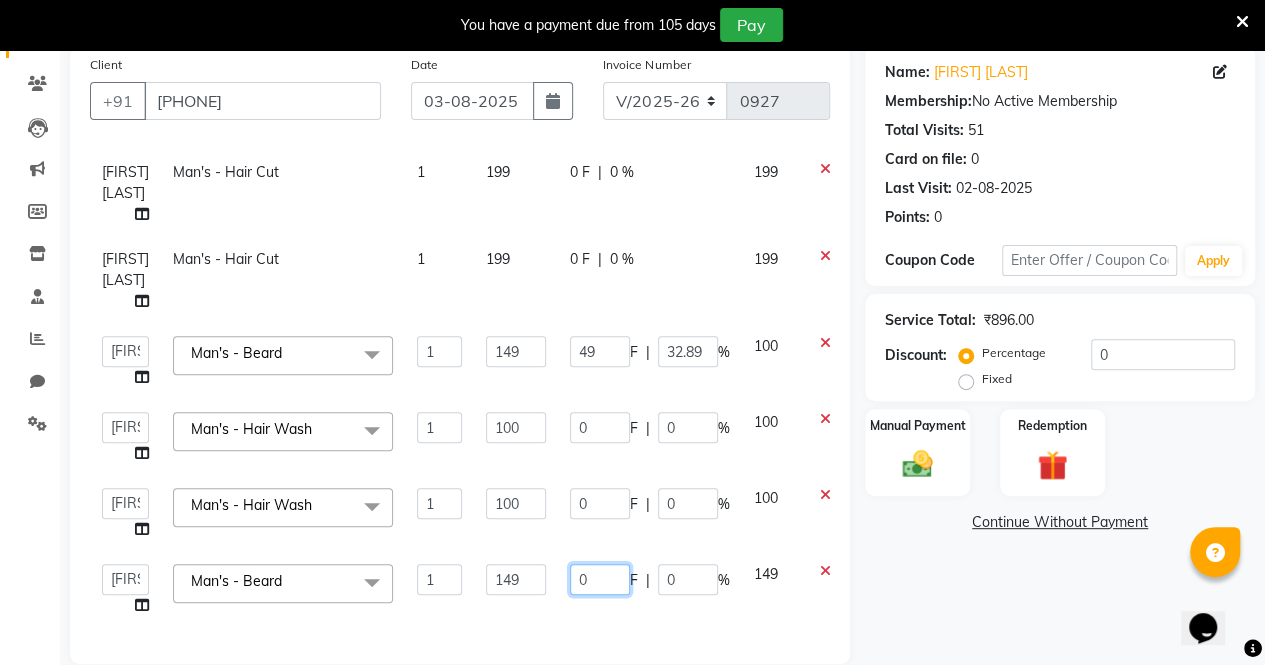click on "0" 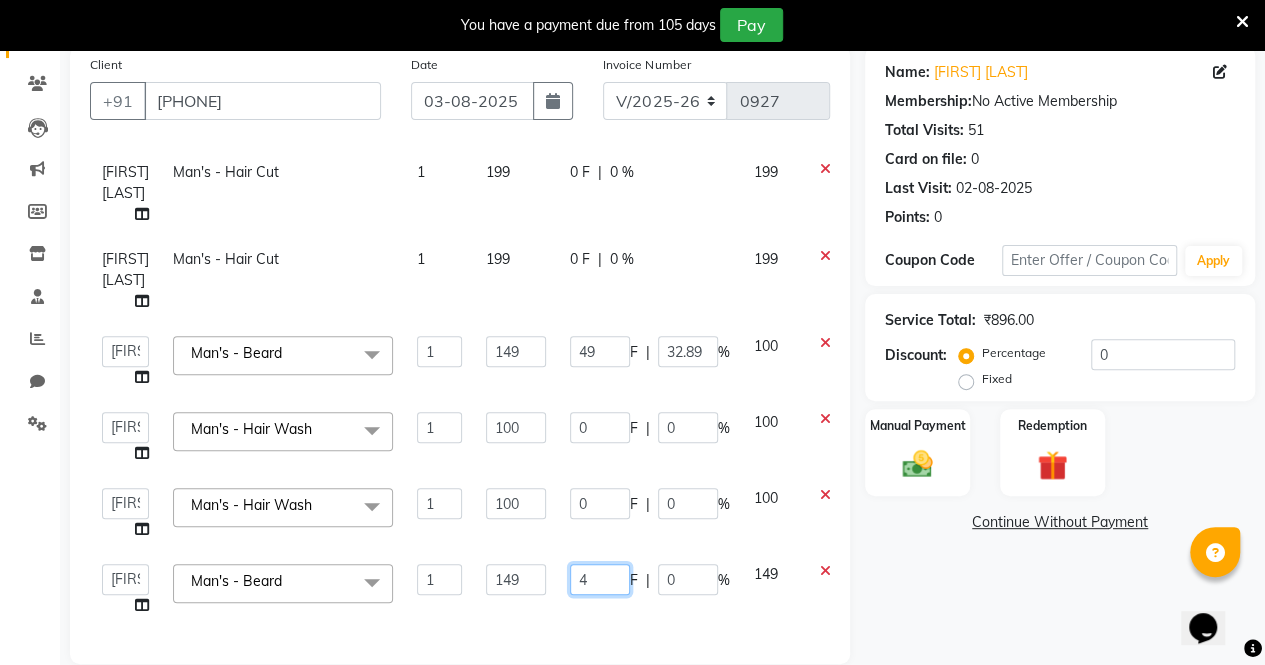 type on "49" 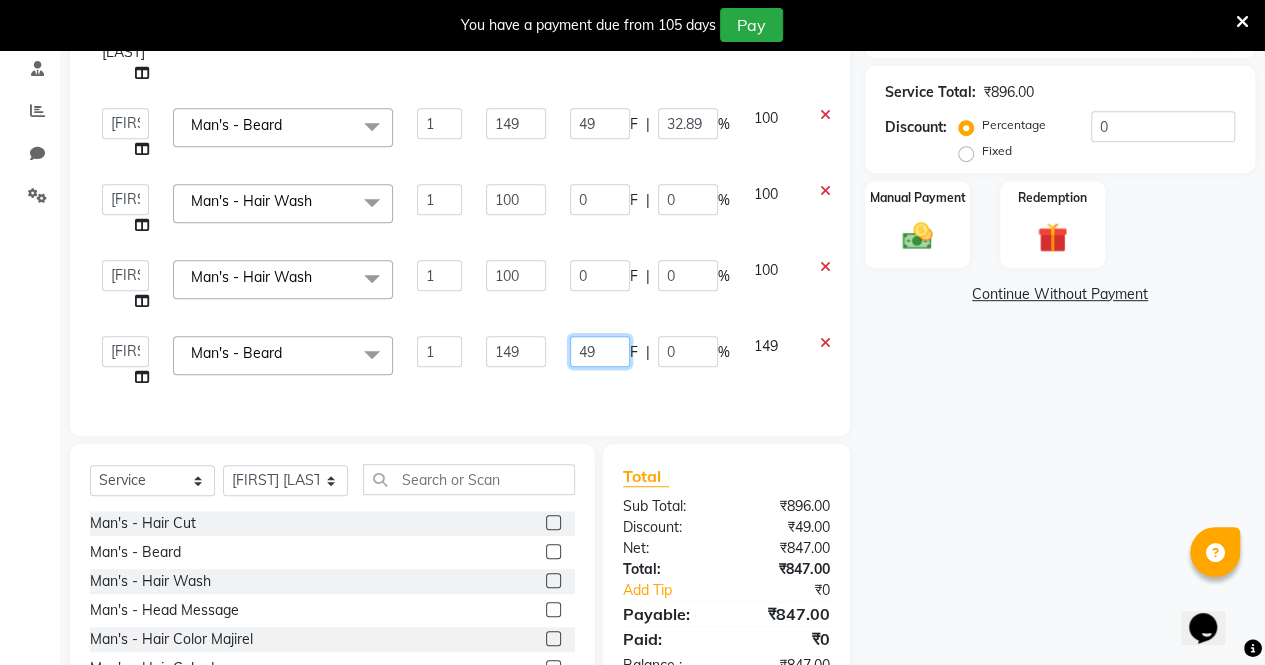 scroll, scrollTop: 484, scrollLeft: 0, axis: vertical 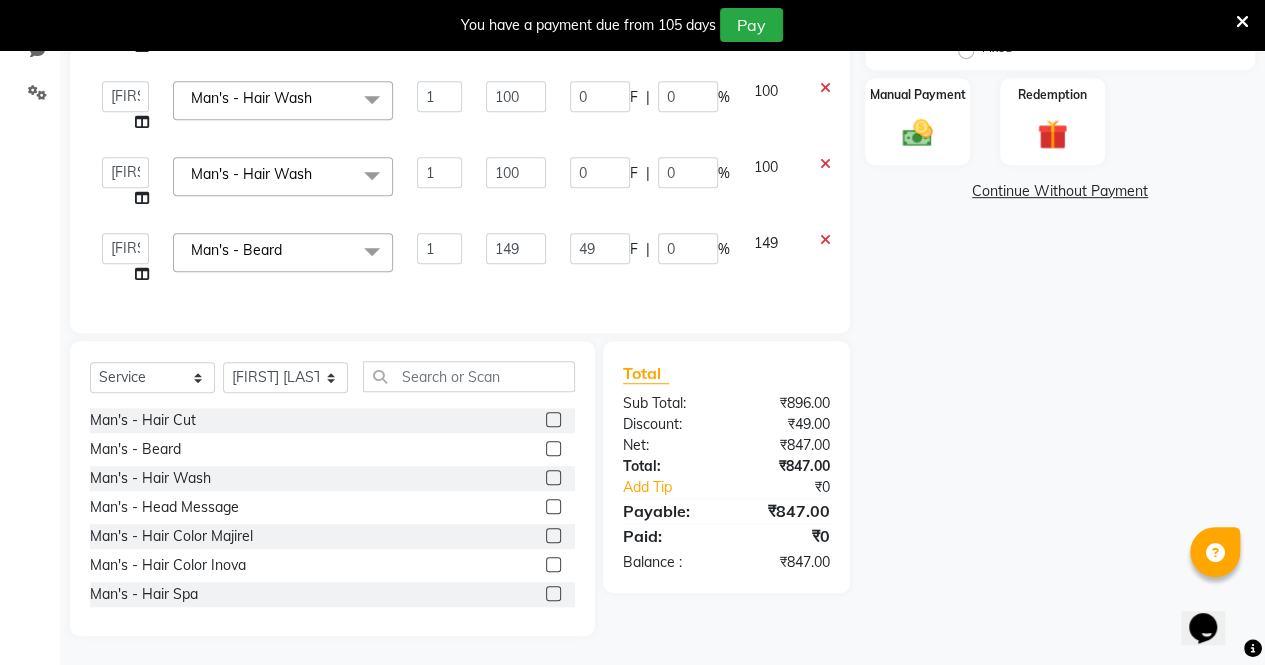 click on "Services Stylist Service Qty Price Disc Total Action [FIRST] [LAST] Man's  - Hair Cut 1 199 0 F | 0 % 199 [FIRST] [LAST] Man's  - Hair Cut 1 199 0 F | 0 % 199  [FIRST] [LAST]   [FIRST]   [FIRST] [LAST]   [FIRST] [LAST]  Man's  - Beard  x Man's  - Hair Cut Man's  - Beard Man's  - Hair Wash Man's  - Head Message Man's  - Hair Color Majirel Man's  - Hair Color Inova Man's  - Hair Spa Colors - Root Touch-up Majirel Colors - Root Touch-up Inoa Colors - Global Neck Line Colors - Global Shoulder Length Colors - Global Shoulder Blades Colors - Global Lower Back Colors - Highlight Per strip Colors - Highlight Crown Colors - Highlight Full Colors - Balayage Neck Line Colors - Balayage Any Length Beauty - Eyebrow Beauty - Upperlip Beauty - Forehead Beauty - Chin Clean Up - Fruitilicious Cleanup Clean Up - Purify Cleanup Clean Up - Deep More Moist Clean Up - Tea Tree Shine Clean Up - Remy Laure Dtan & Bleach - Kanpeki Dtan Dtan & Bleach - Raaga Dtan Dtan & Bleach - Oxylife Bleach Padicure & Manicure - Basic Pedicure 1" 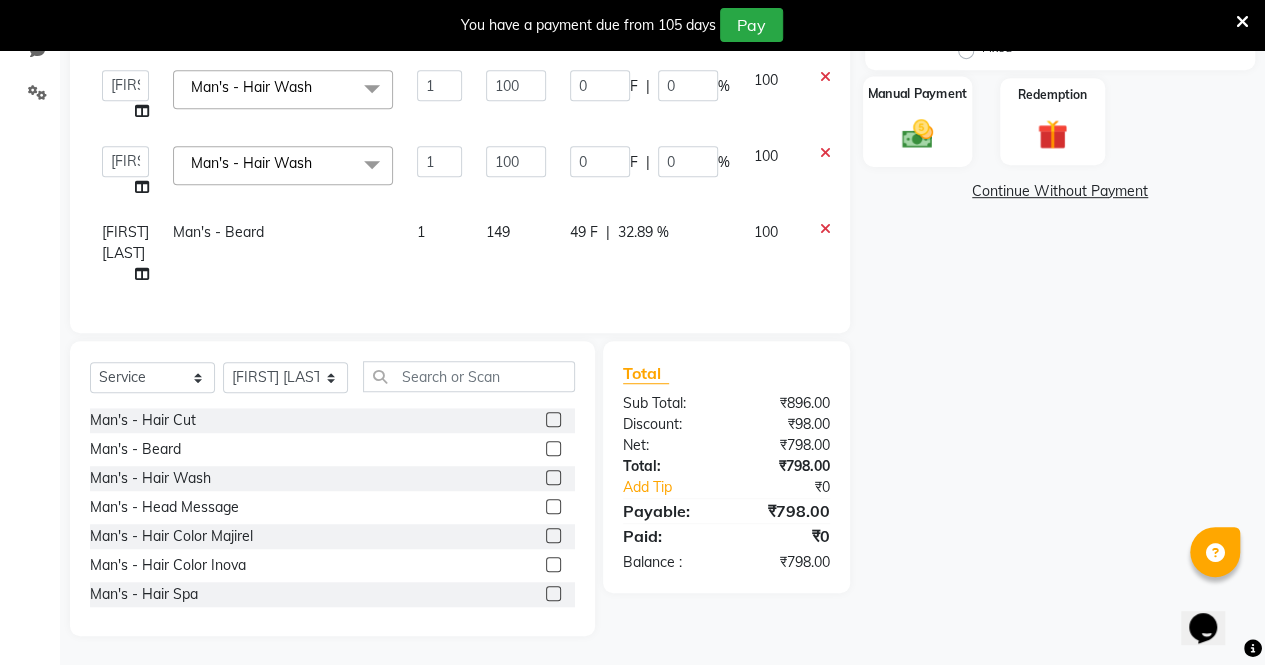 click 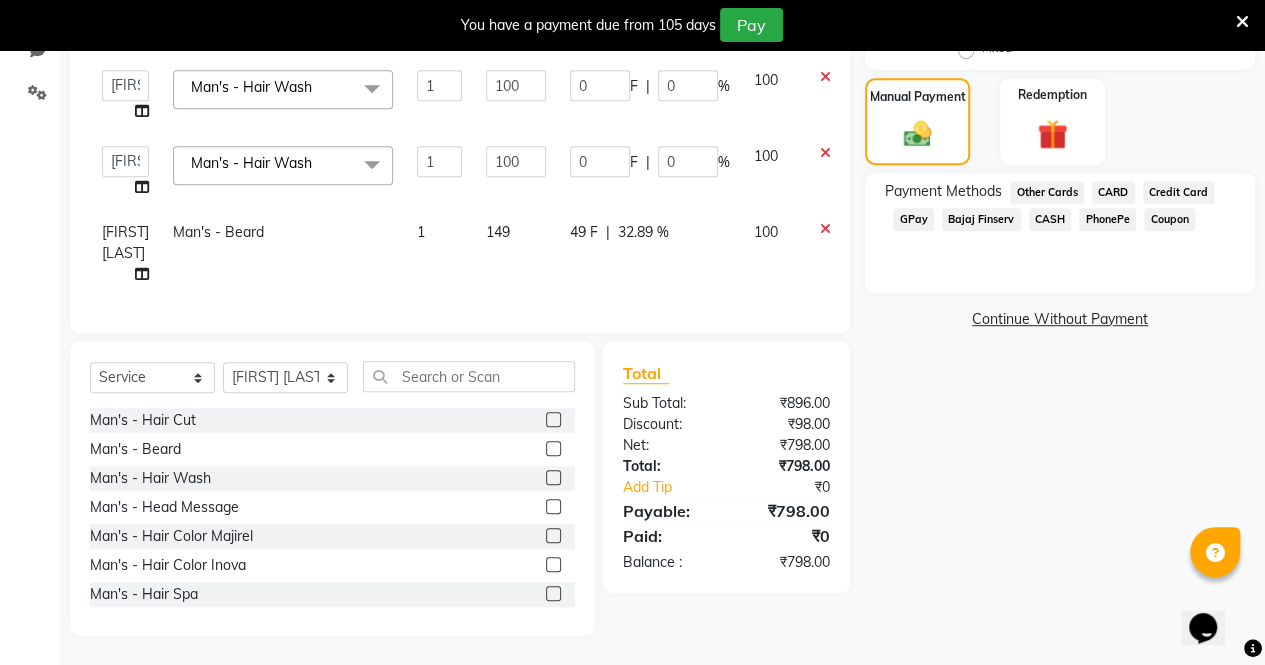 click on "CASH" 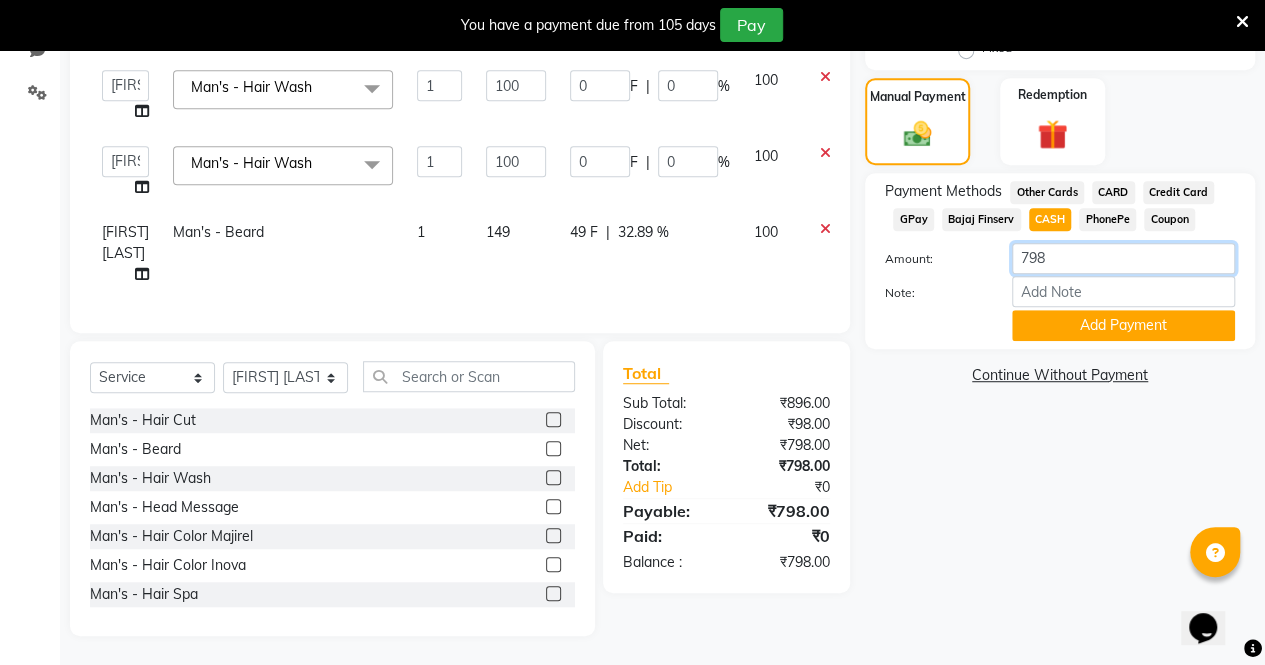 click on "798" 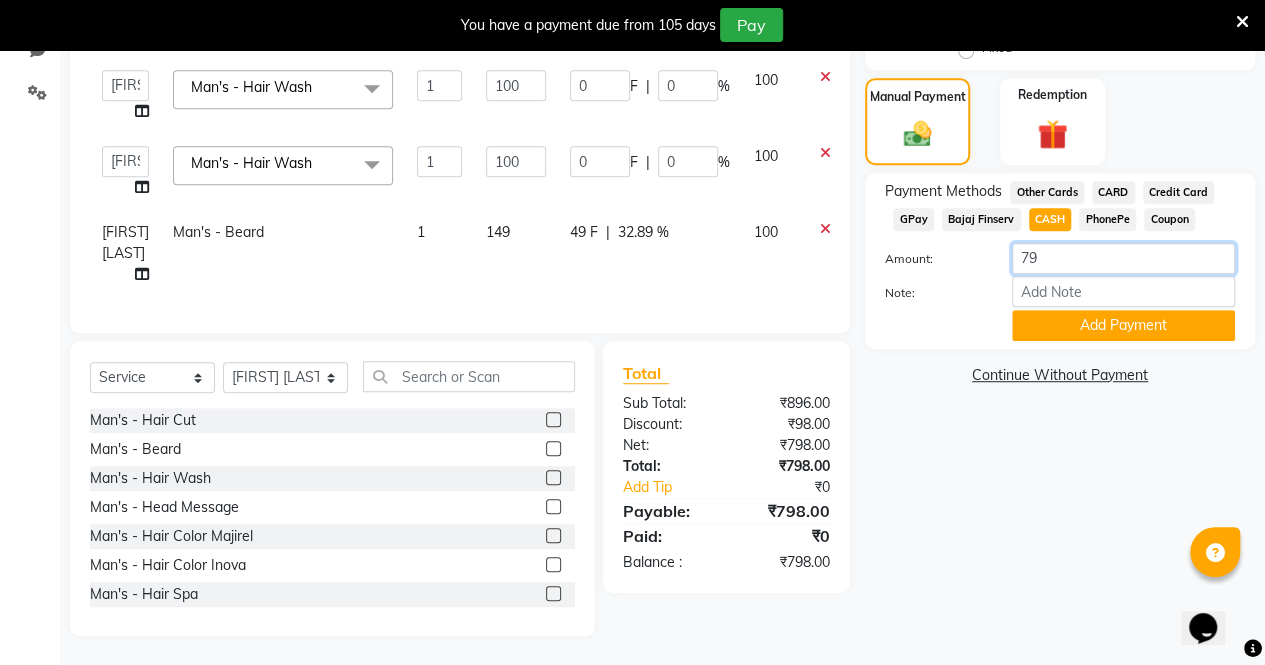 type on "7" 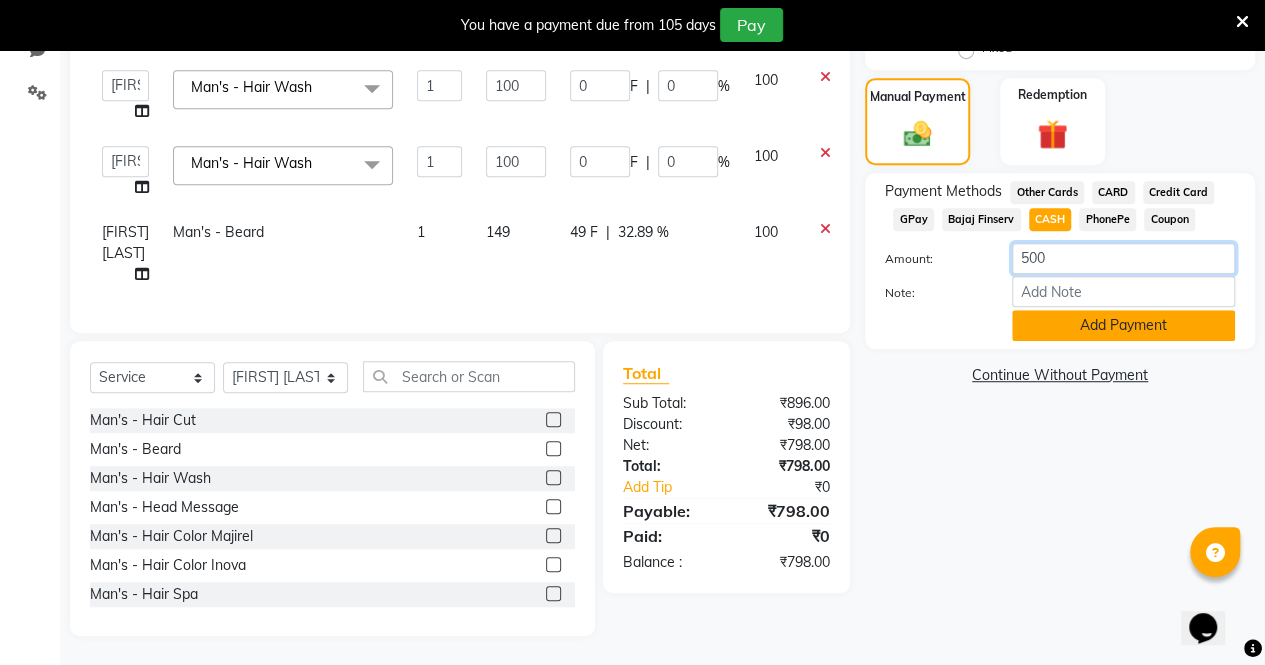 type on "500" 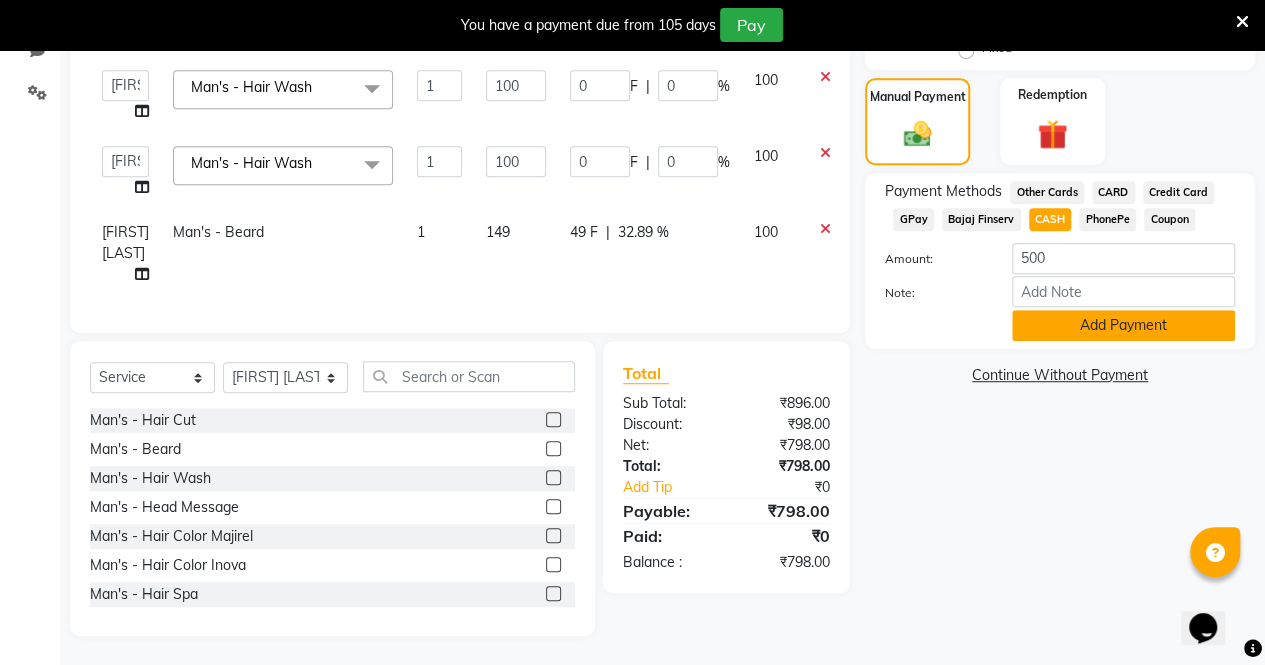 click on "Add Payment" 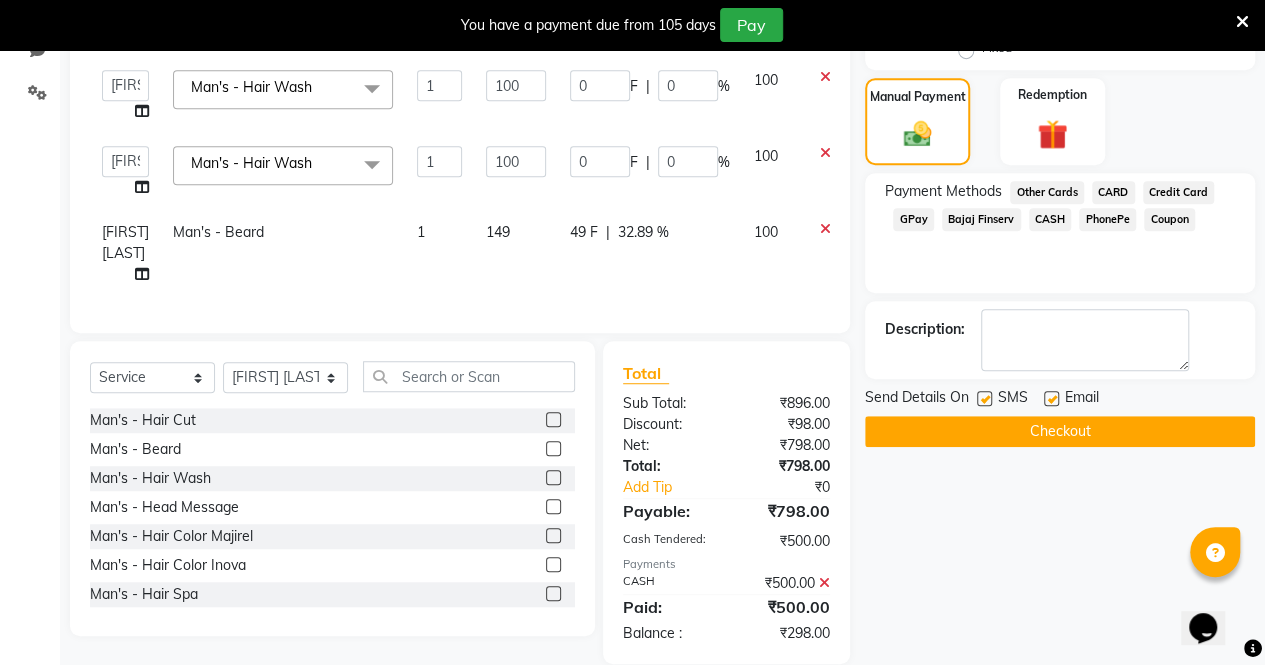 click on "GPay" 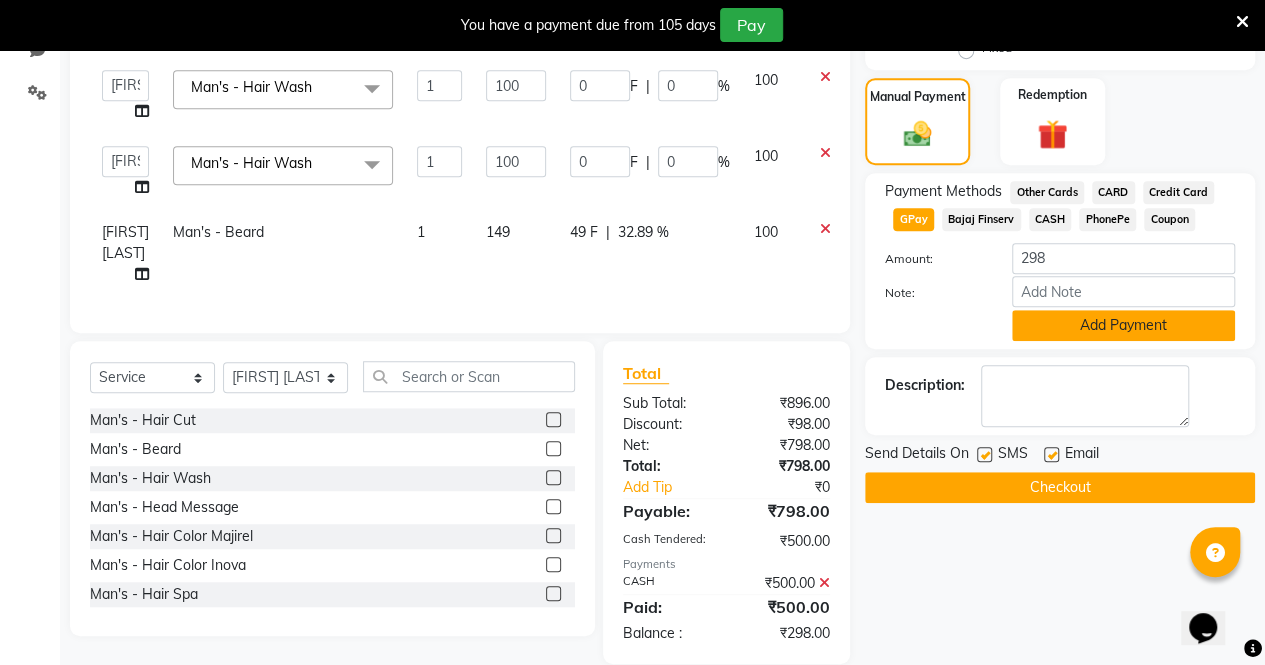 click on "Add Payment" 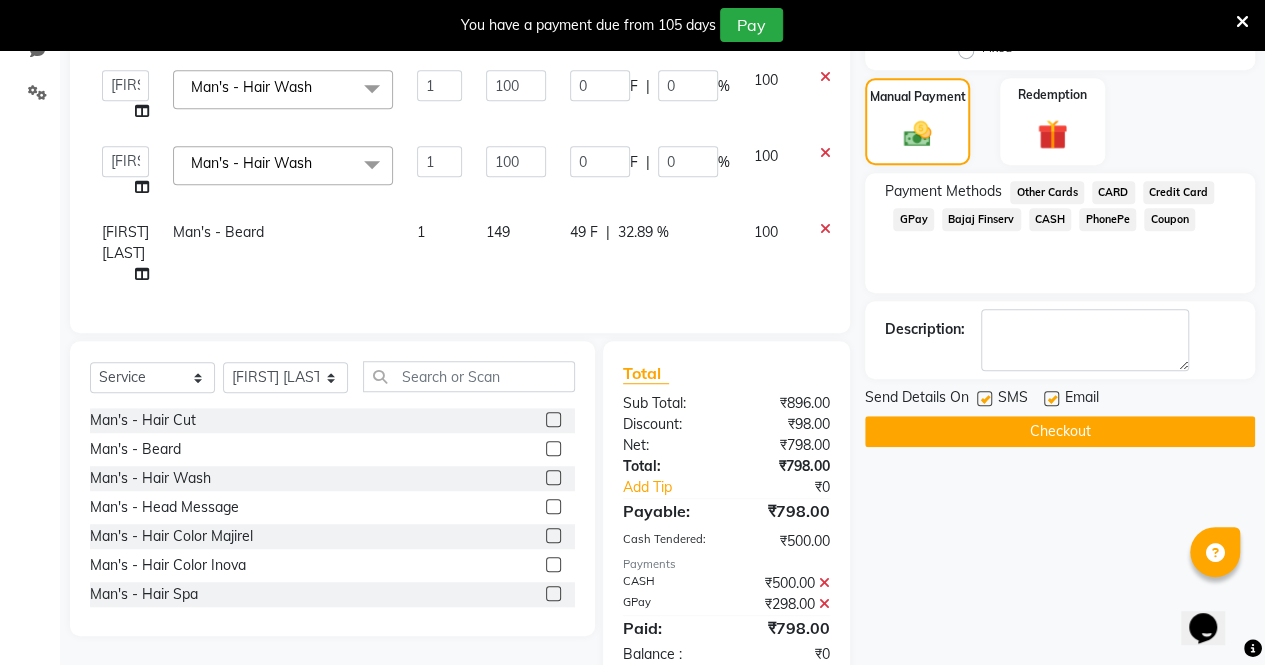 click 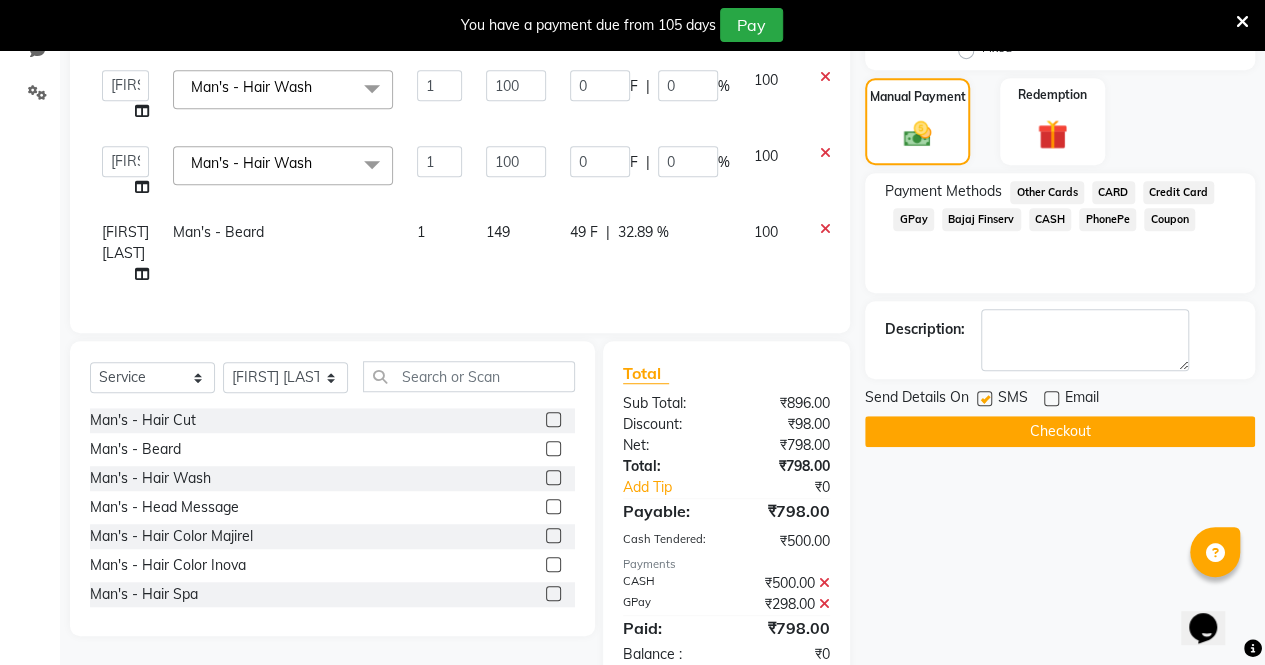 click 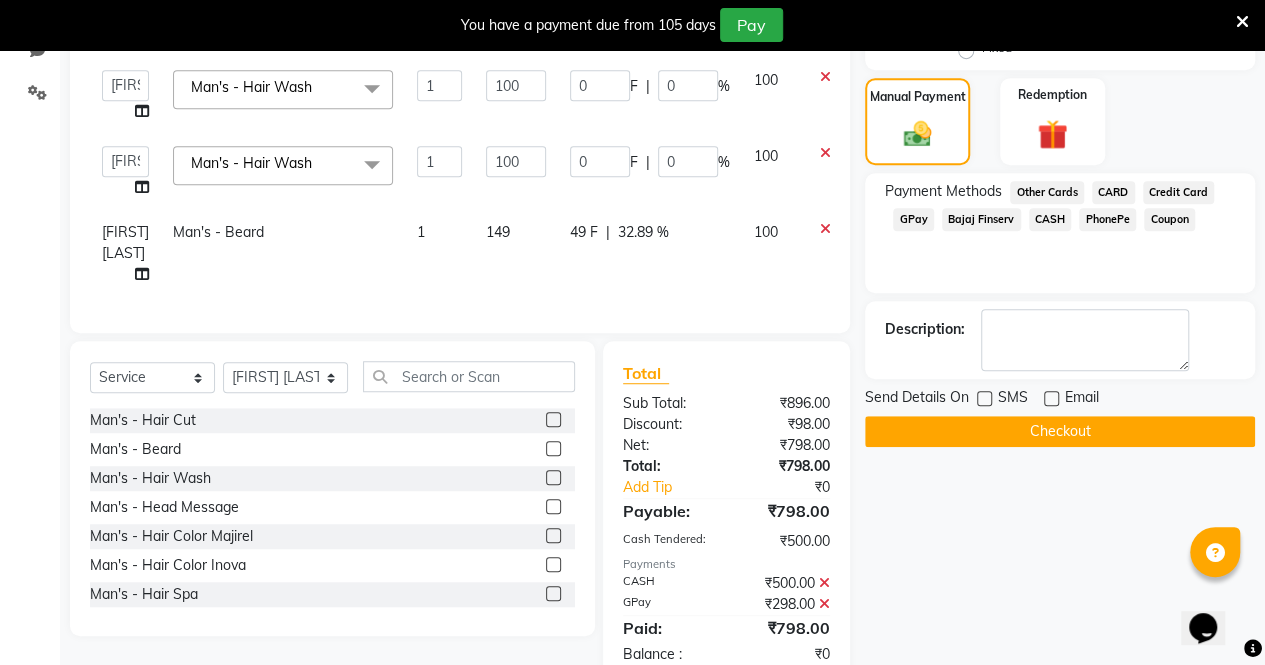 click on "Checkout" 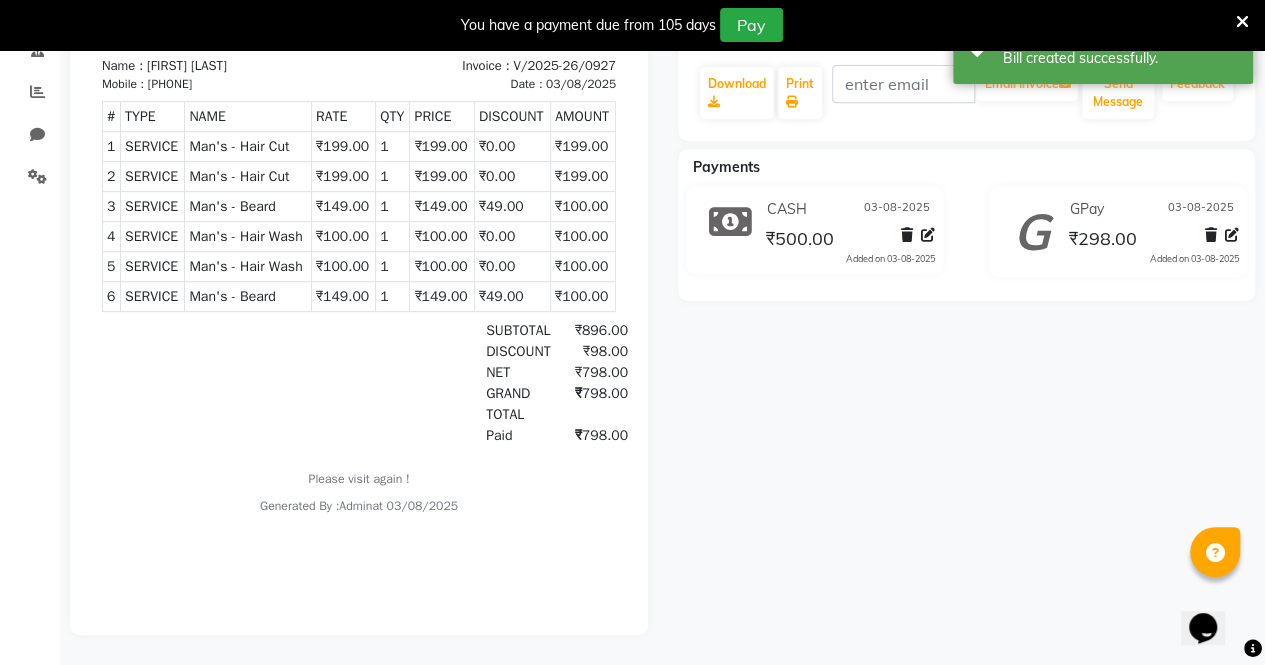 scroll, scrollTop: 0, scrollLeft: 0, axis: both 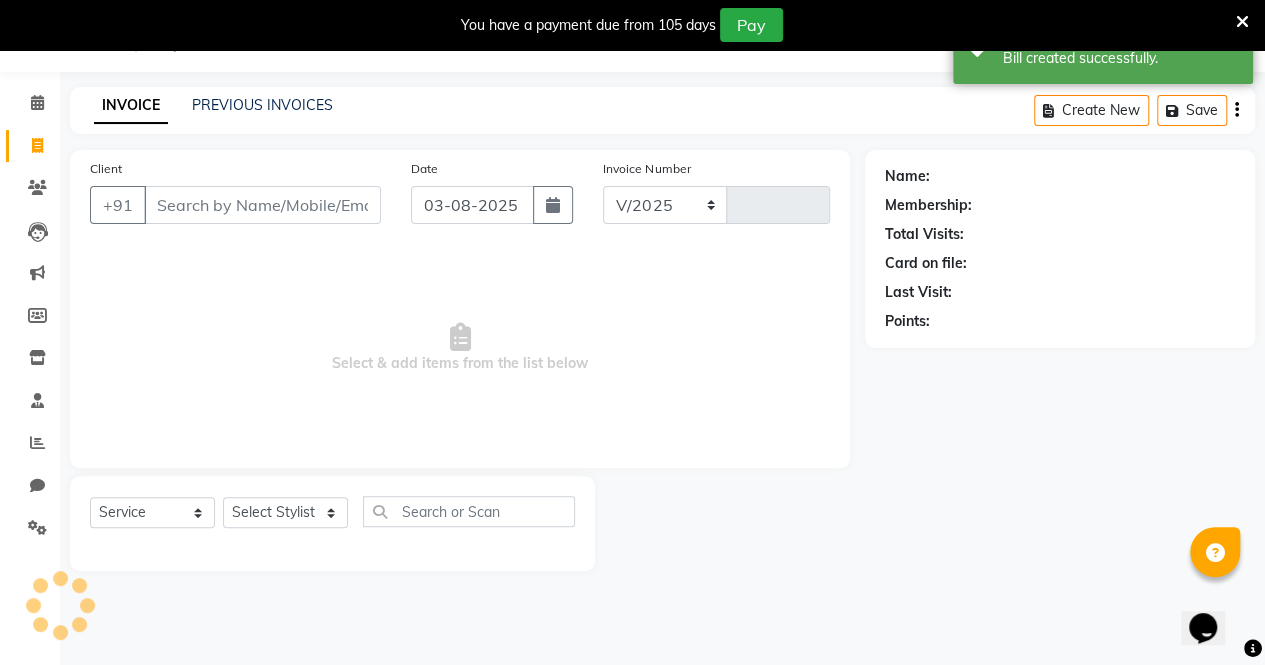 select on "7945" 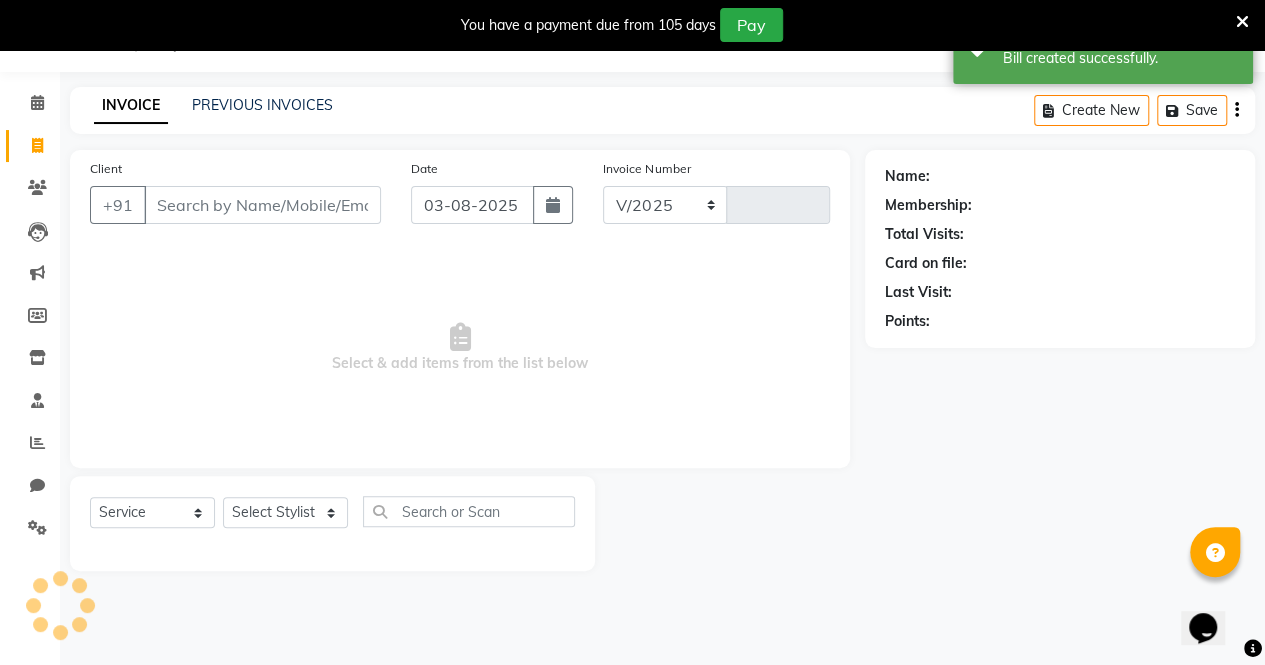 type on "0928" 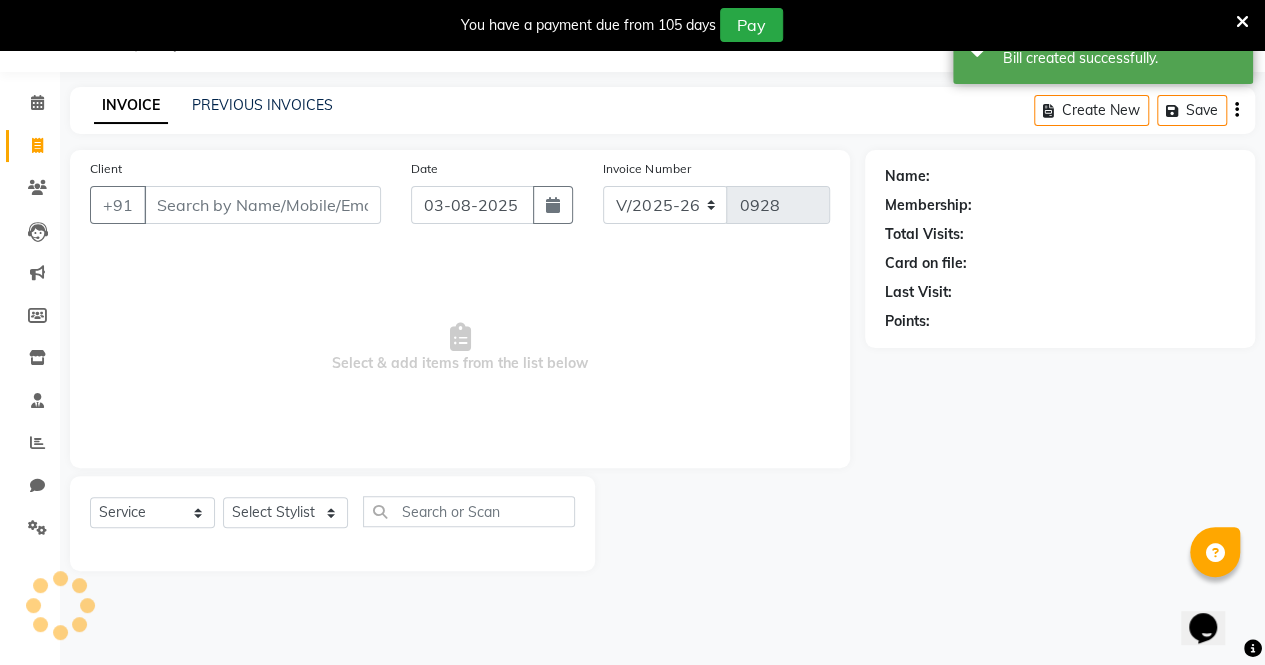 scroll, scrollTop: 49, scrollLeft: 0, axis: vertical 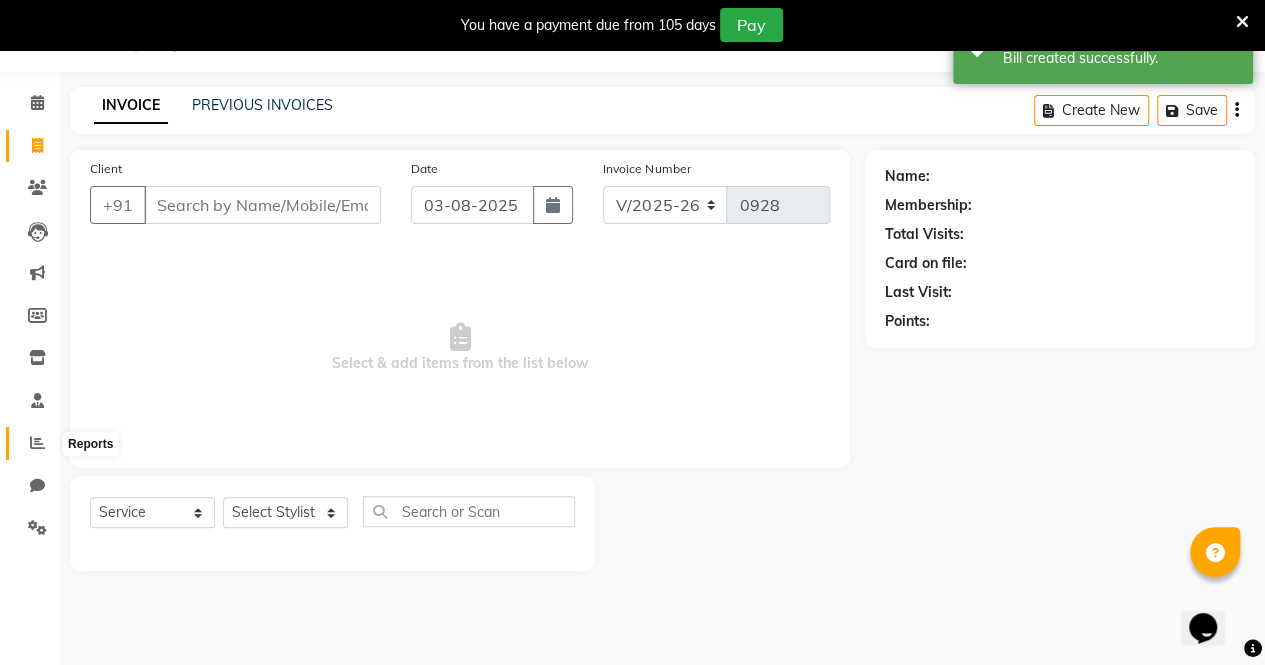 click 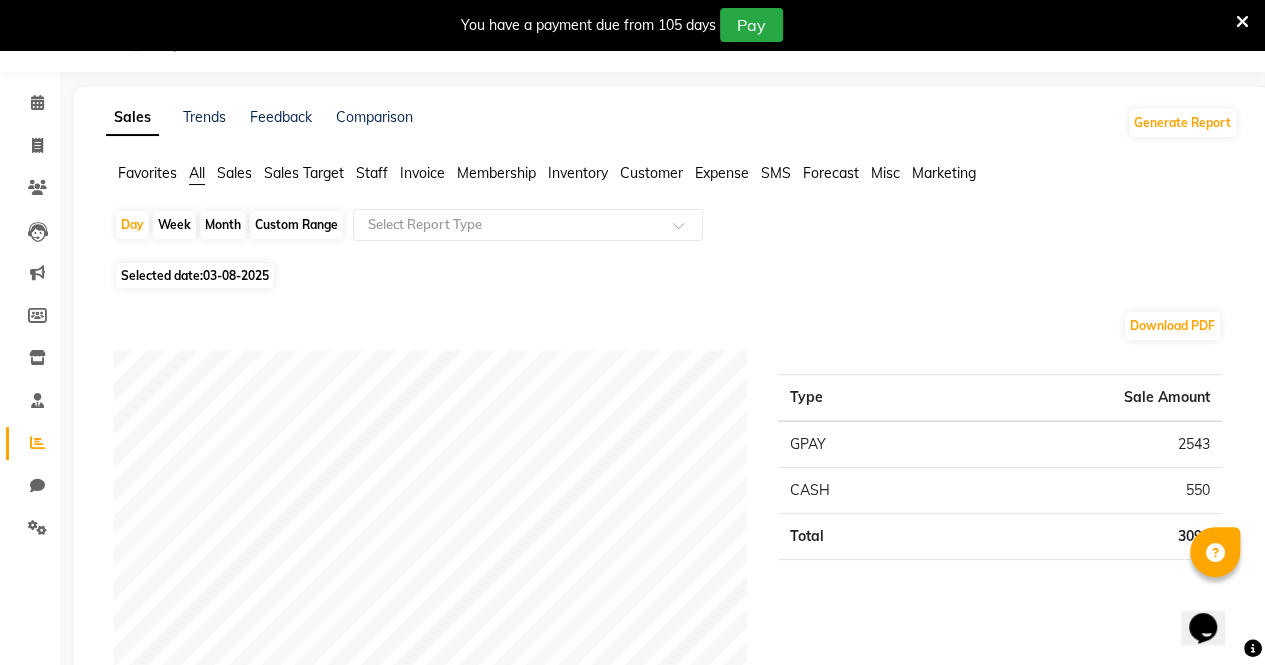 select on "7945" 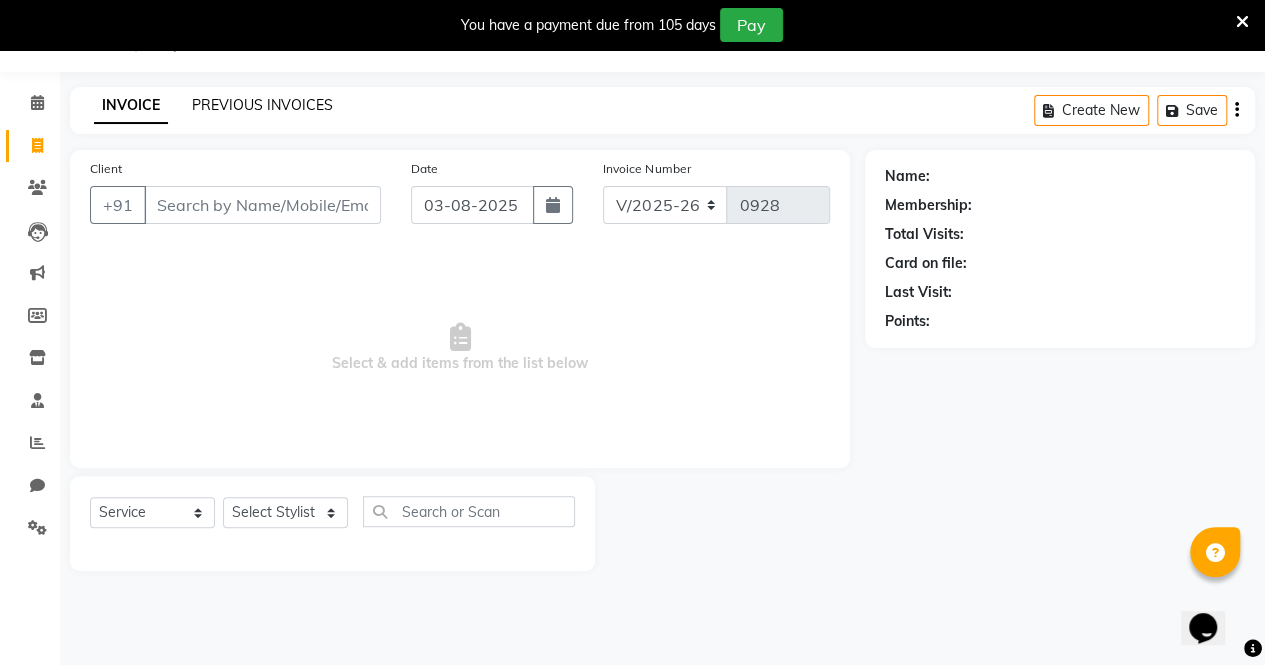 click on "PREVIOUS INVOICES" 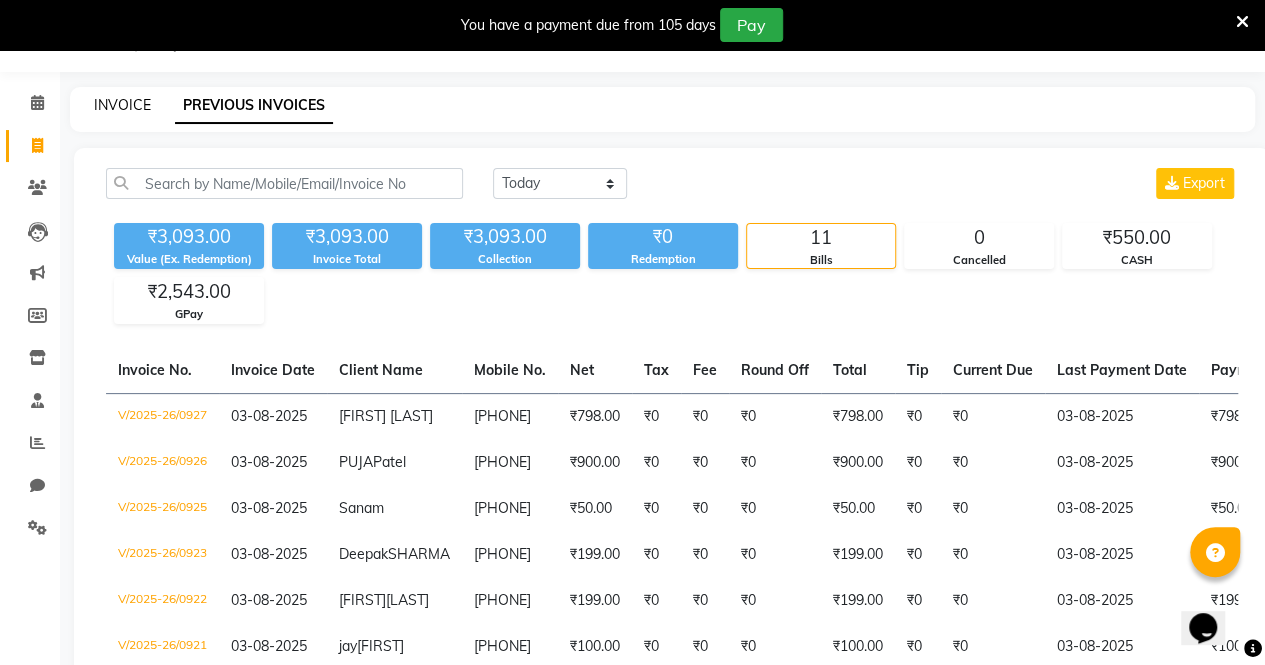 click on "INVOICE" 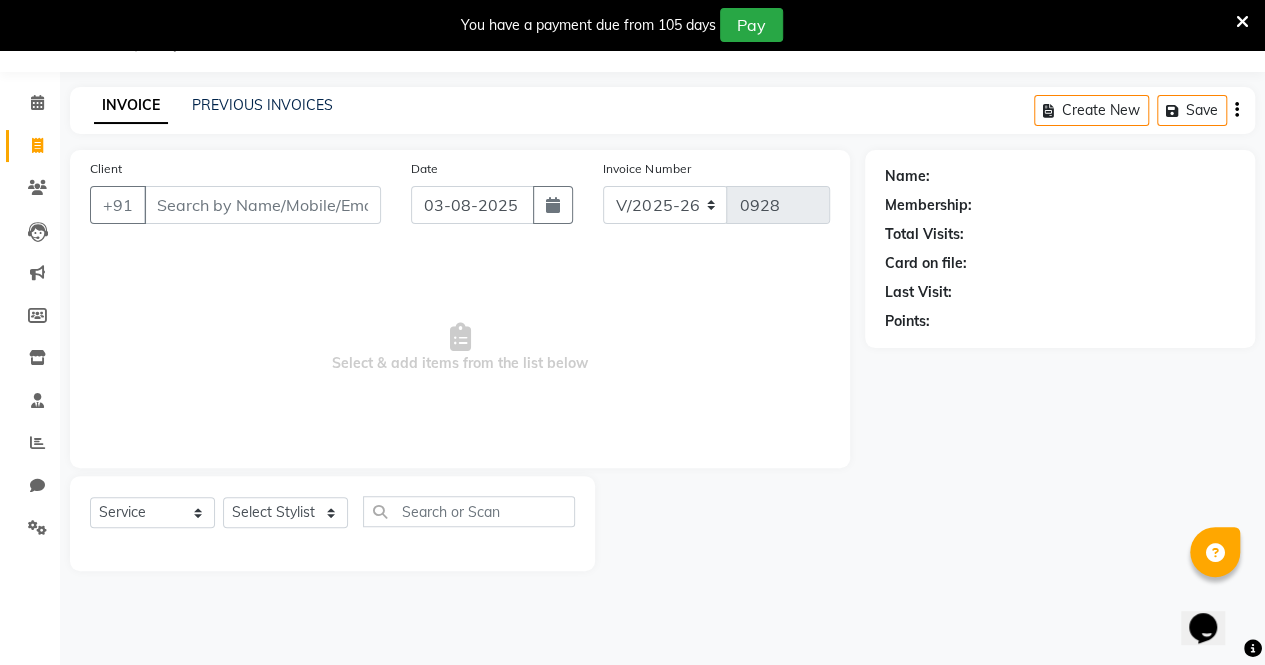 click on "Client" at bounding box center (262, 205) 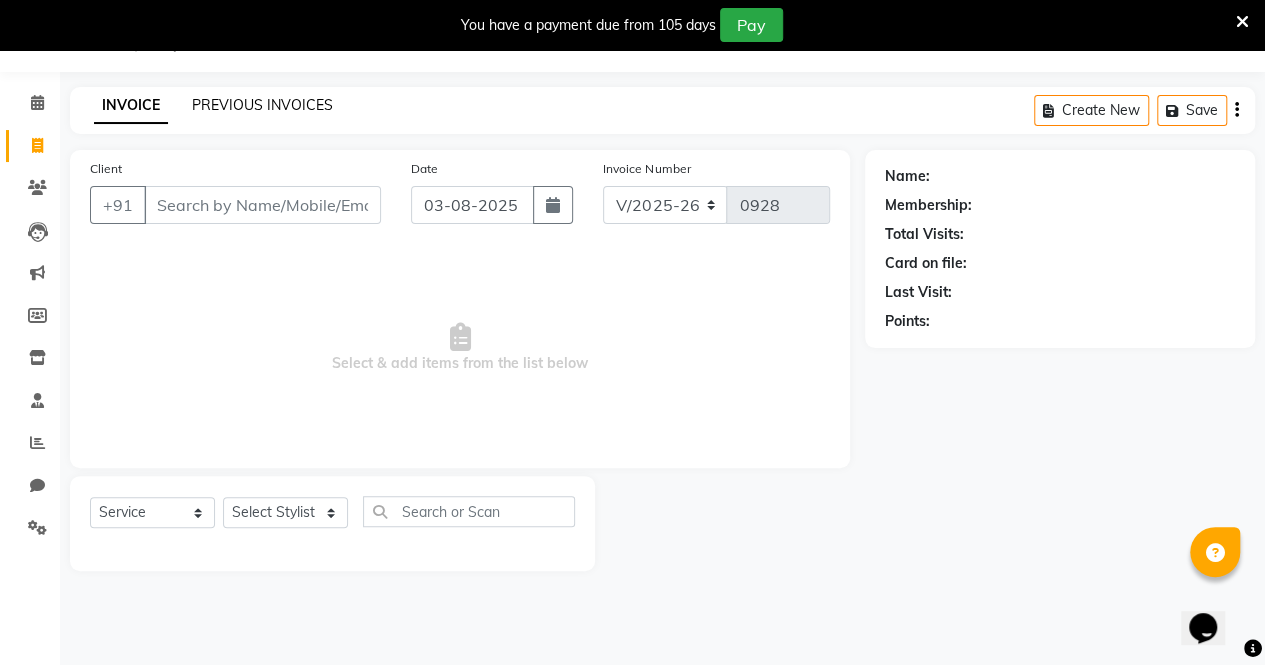 click on "PREVIOUS INVOICES" 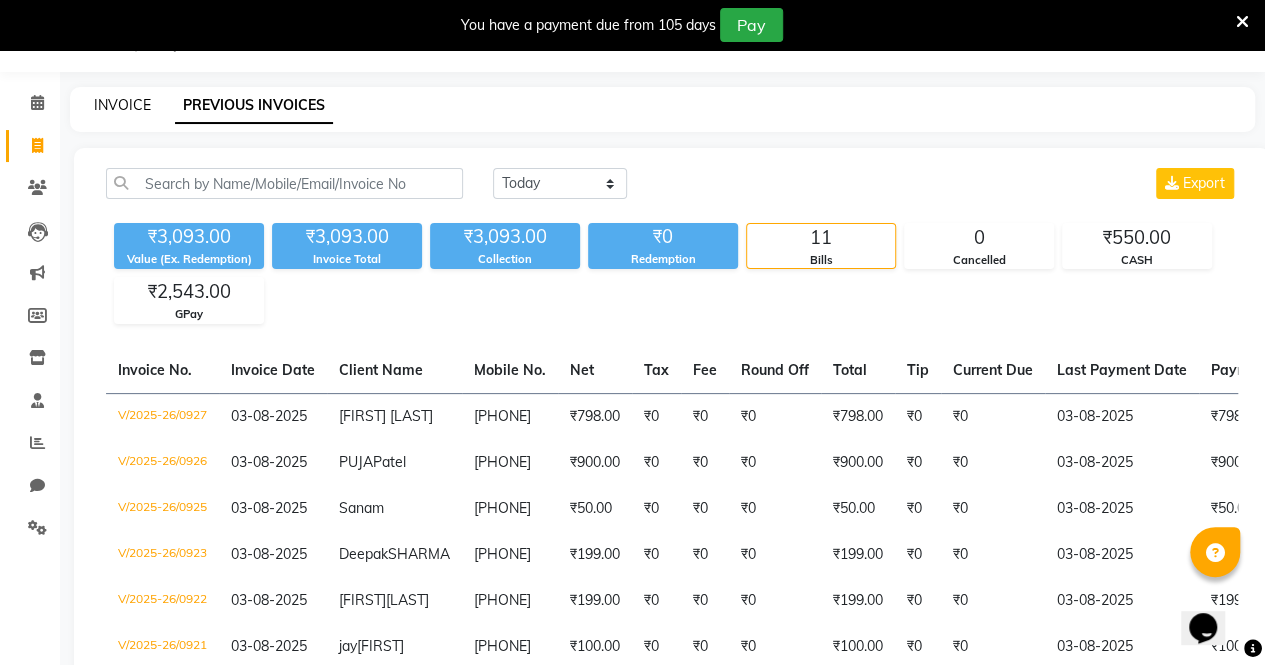 click on "INVOICE" 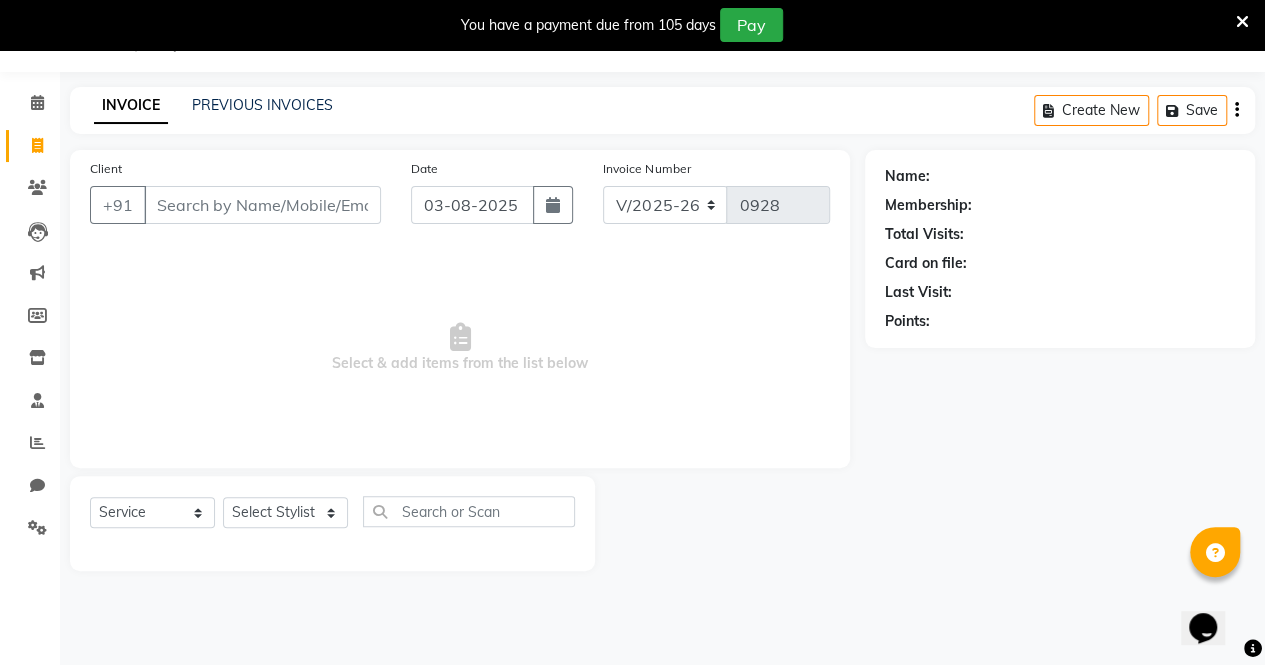 click on "Client" at bounding box center [262, 205] 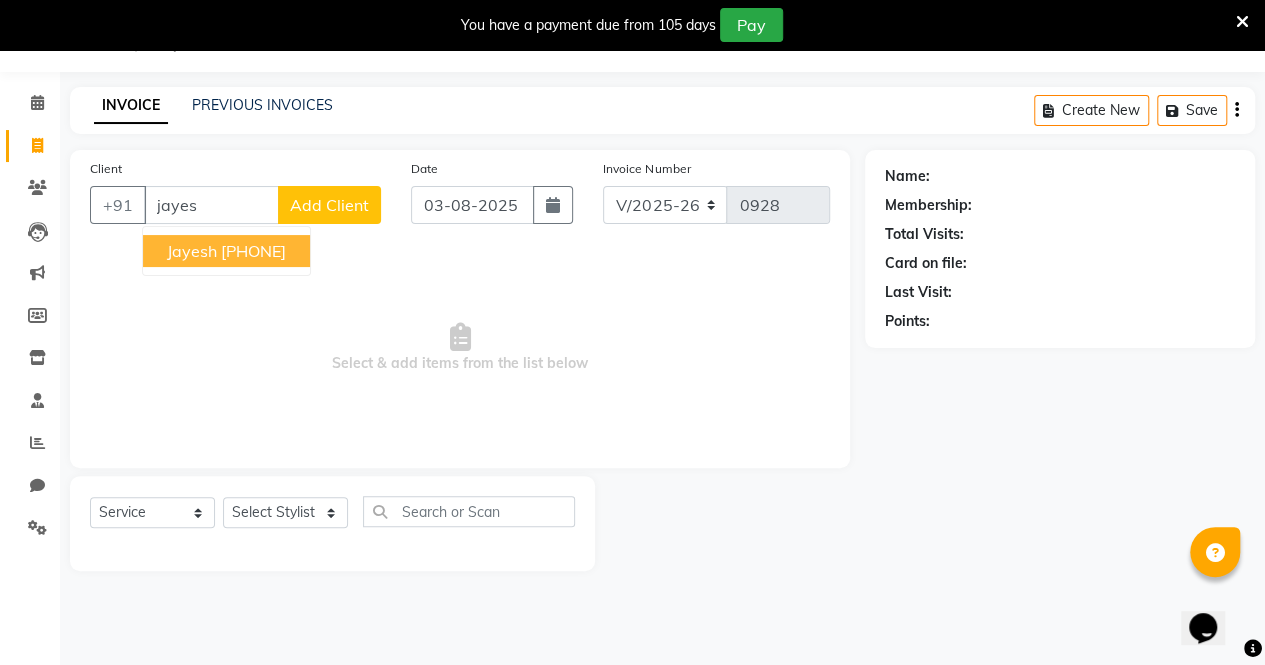 click on "[PHONE]" at bounding box center (253, 251) 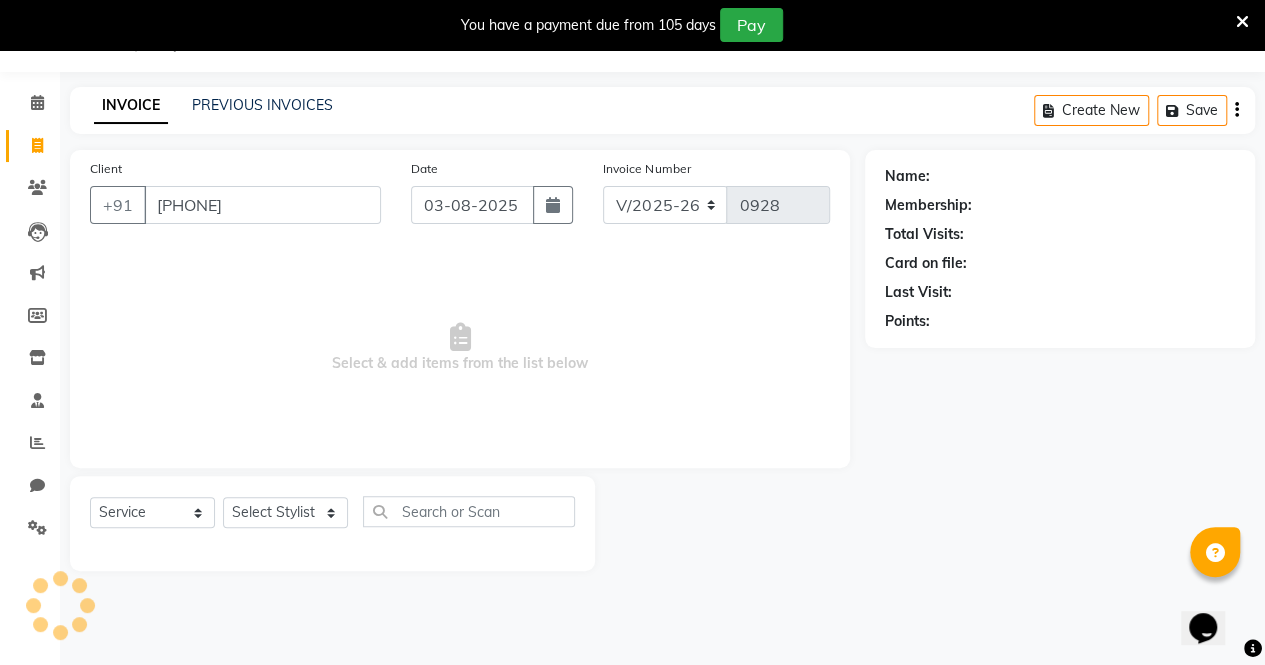 type on "[PHONE]" 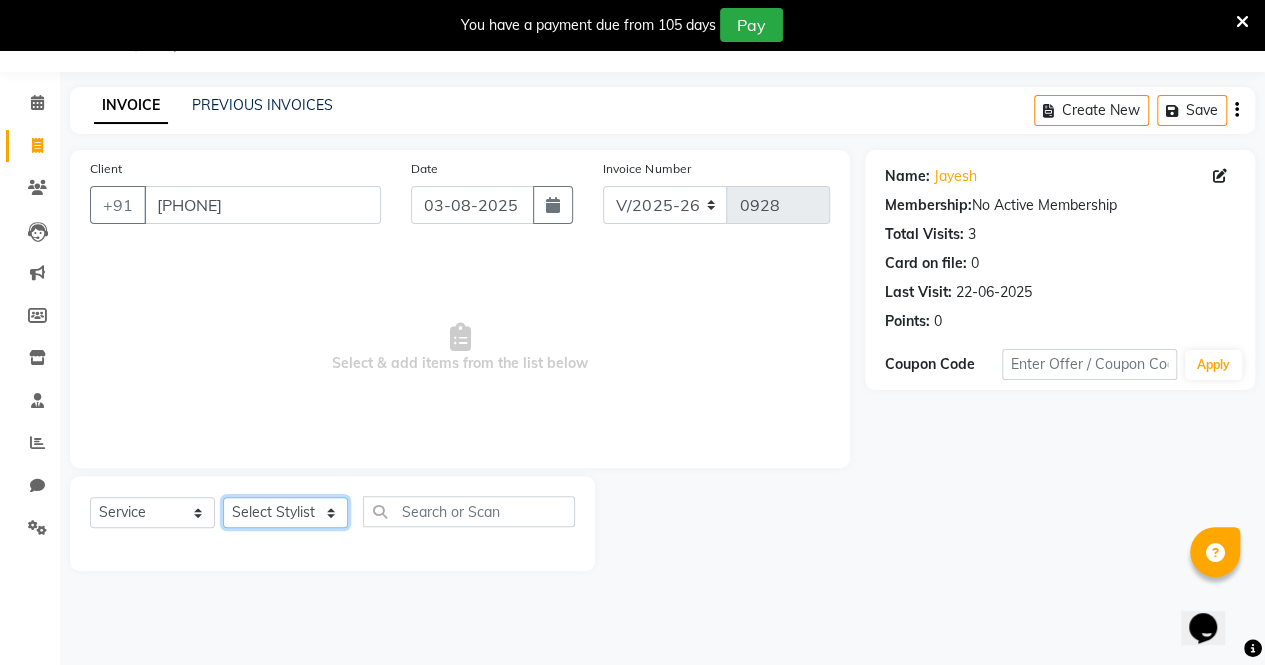 click on "Select Stylist azar khan Firoz Pallavi Singh Sadhana Choudhary salman ansari" 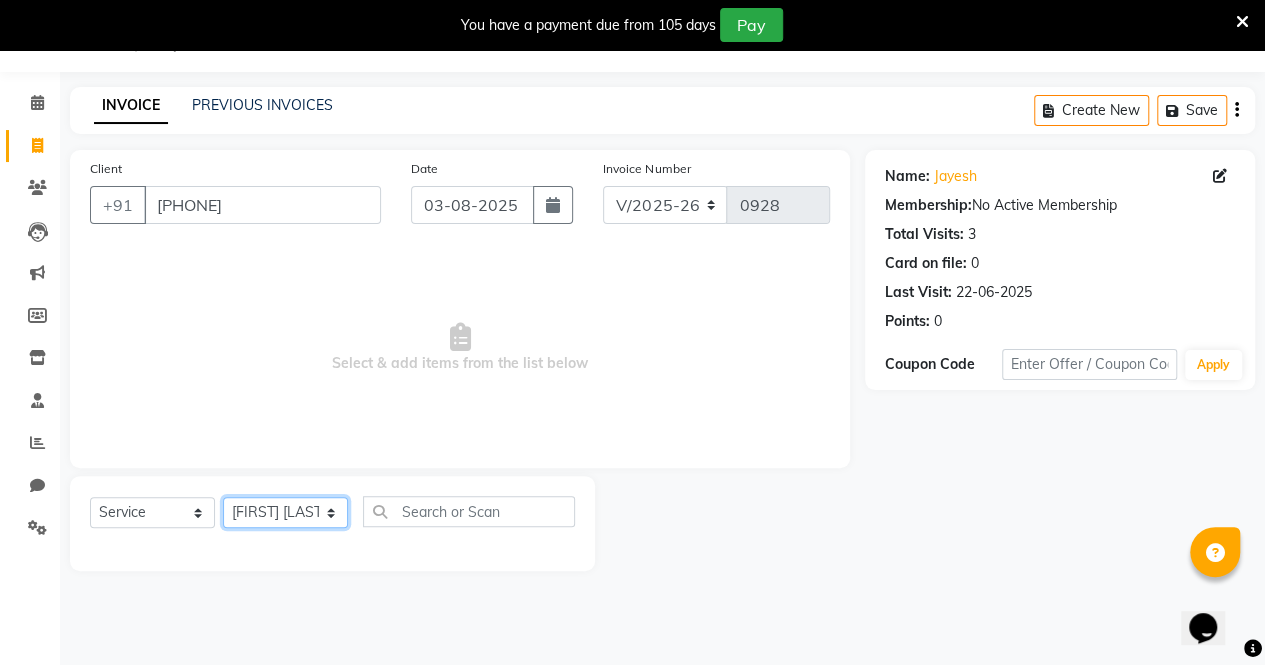 click on "Select Stylist azar khan Firoz Pallavi Singh Sadhana Choudhary salman ansari" 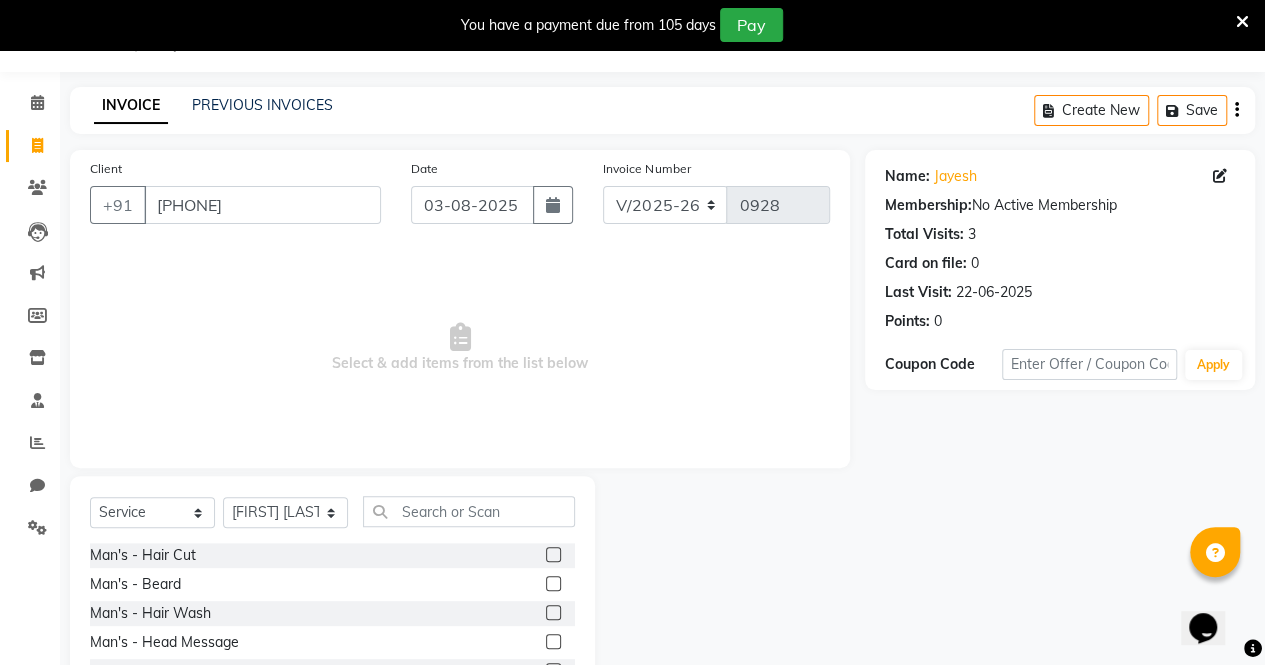 click 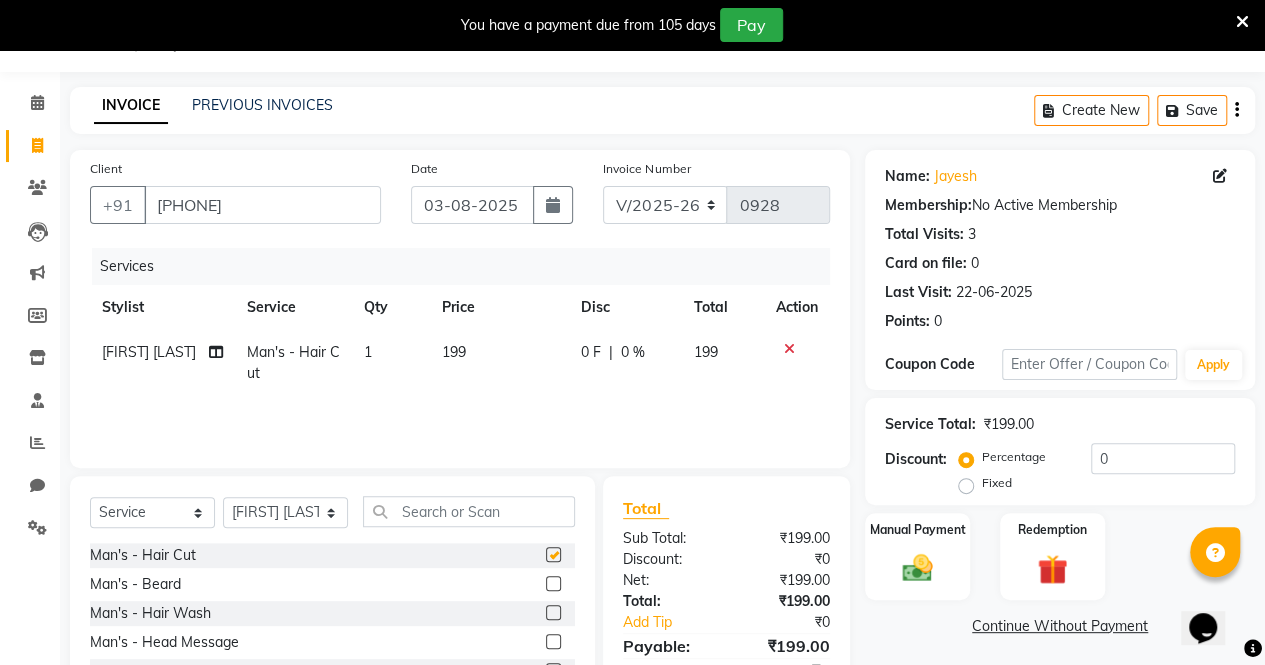 checkbox on "false" 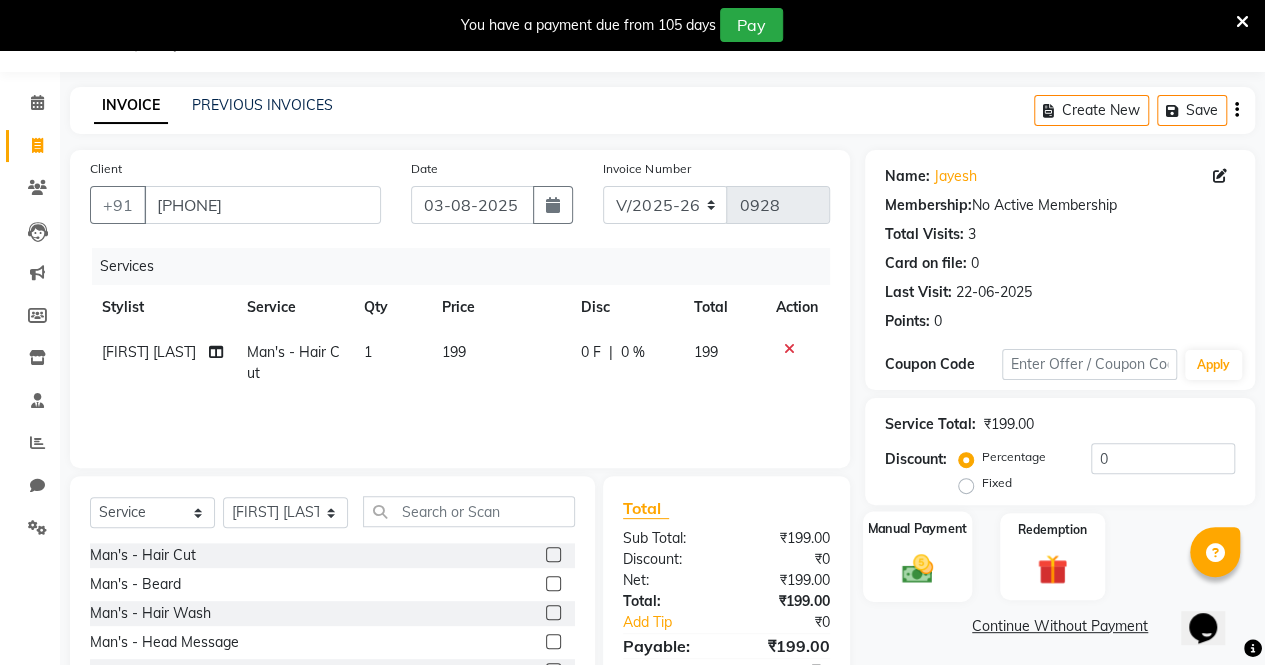click 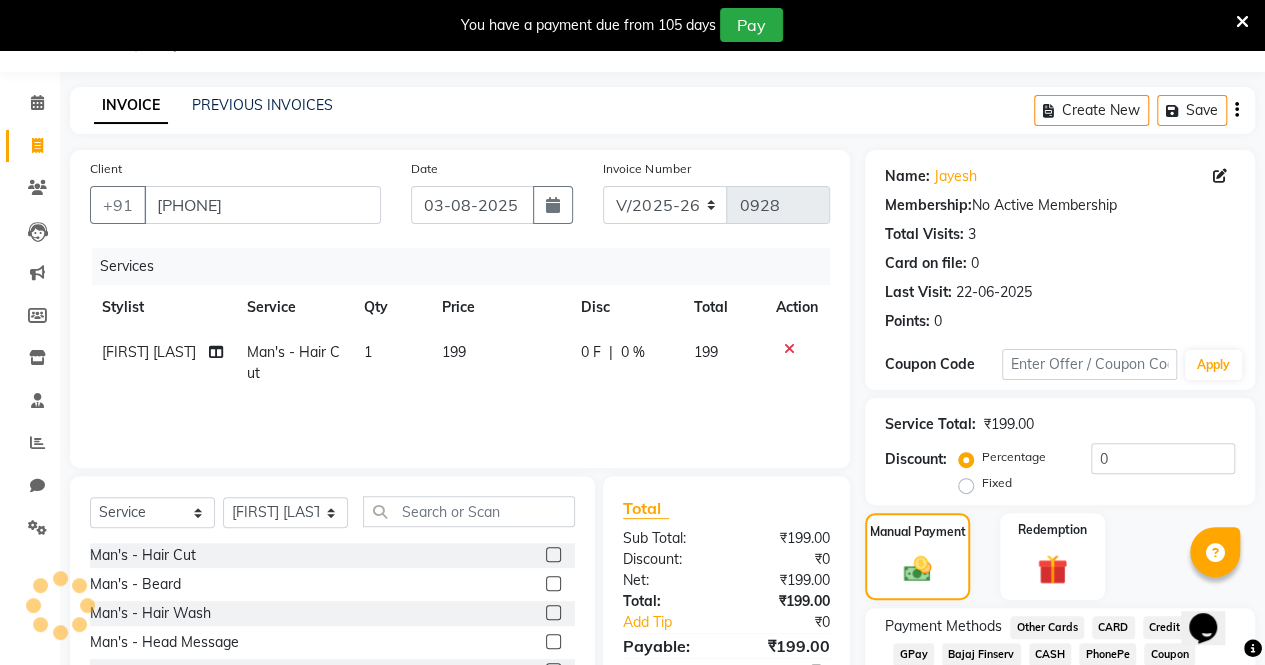 click on "GPay" 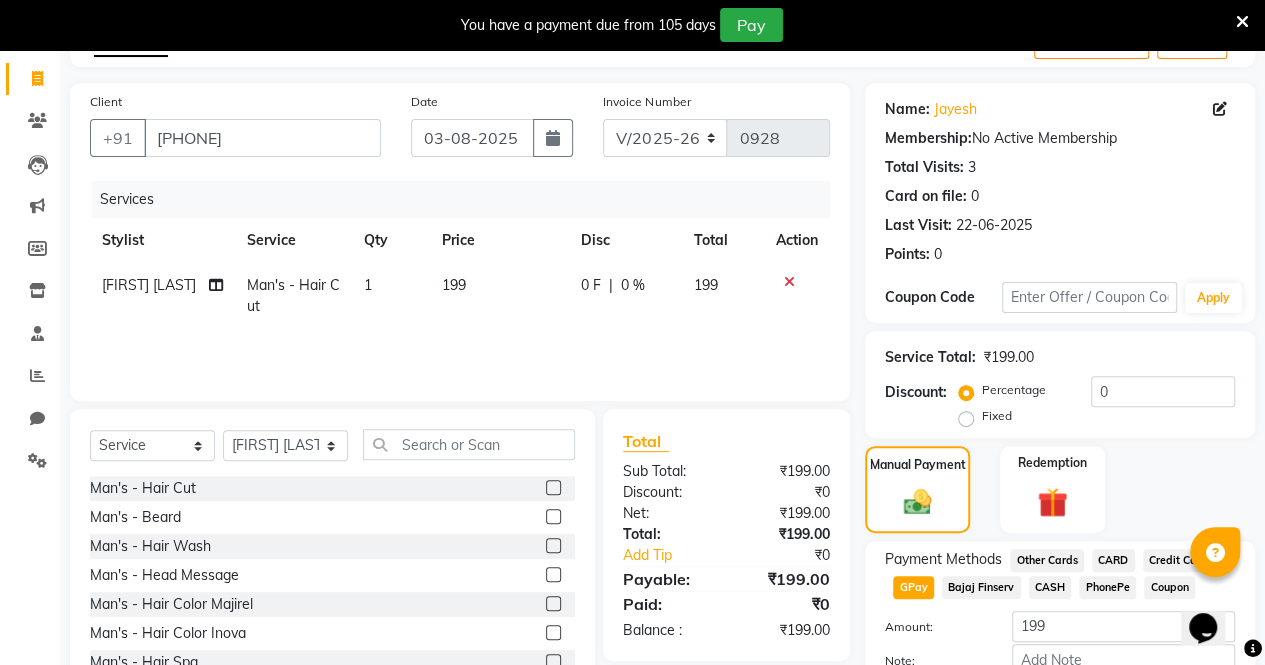 scroll, scrollTop: 238, scrollLeft: 0, axis: vertical 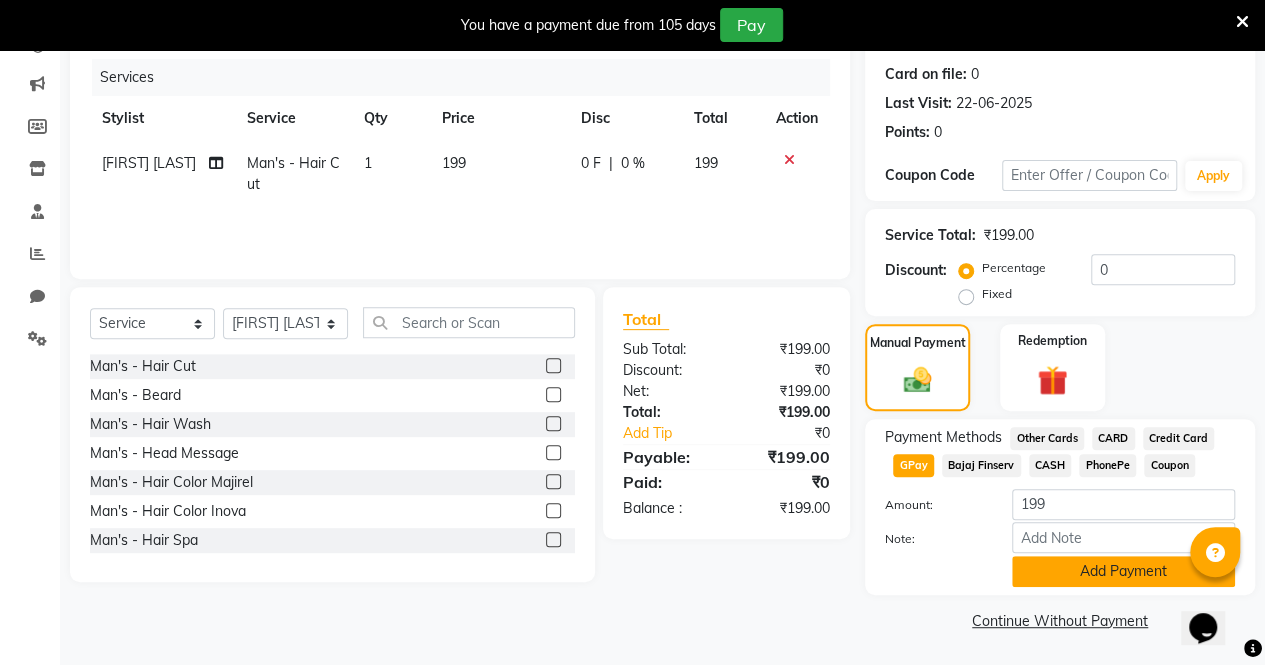 click on "Add Payment" 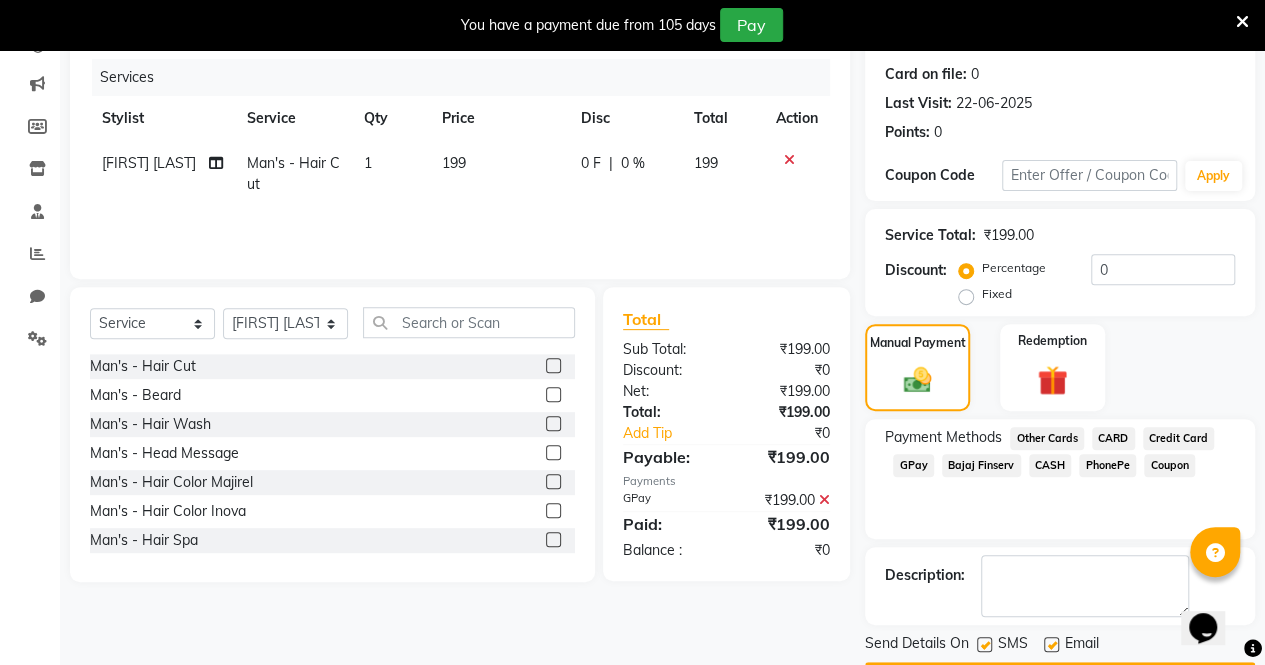 scroll, scrollTop: 294, scrollLeft: 0, axis: vertical 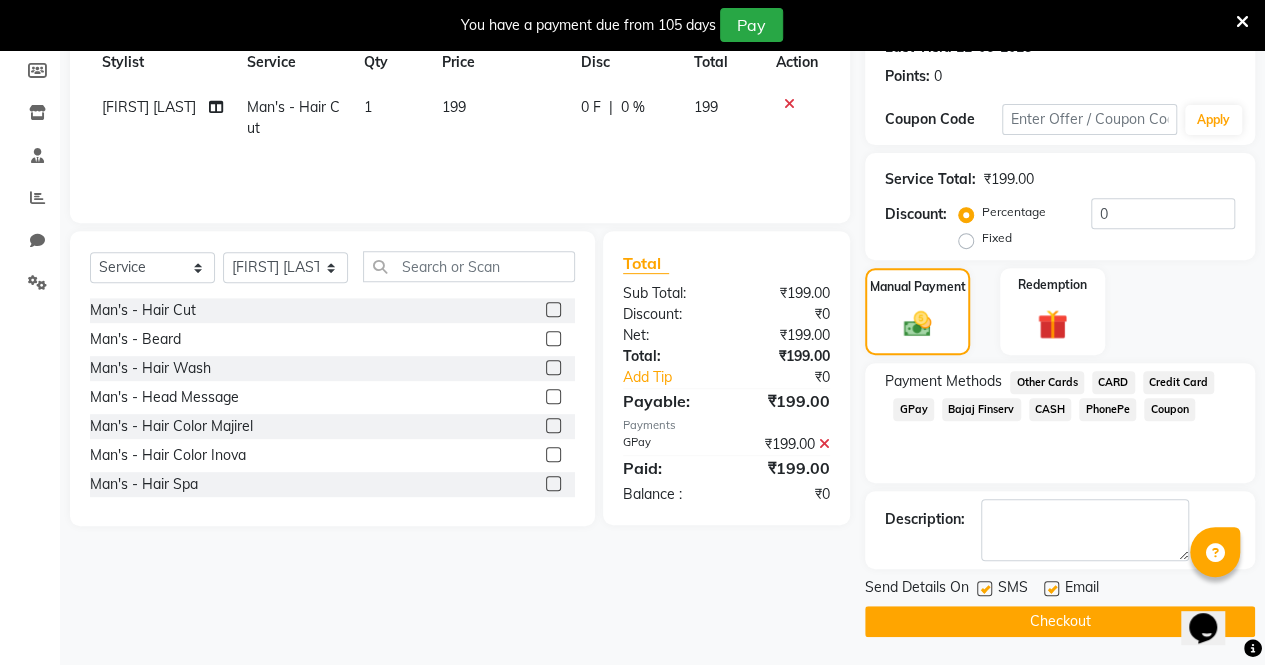 click 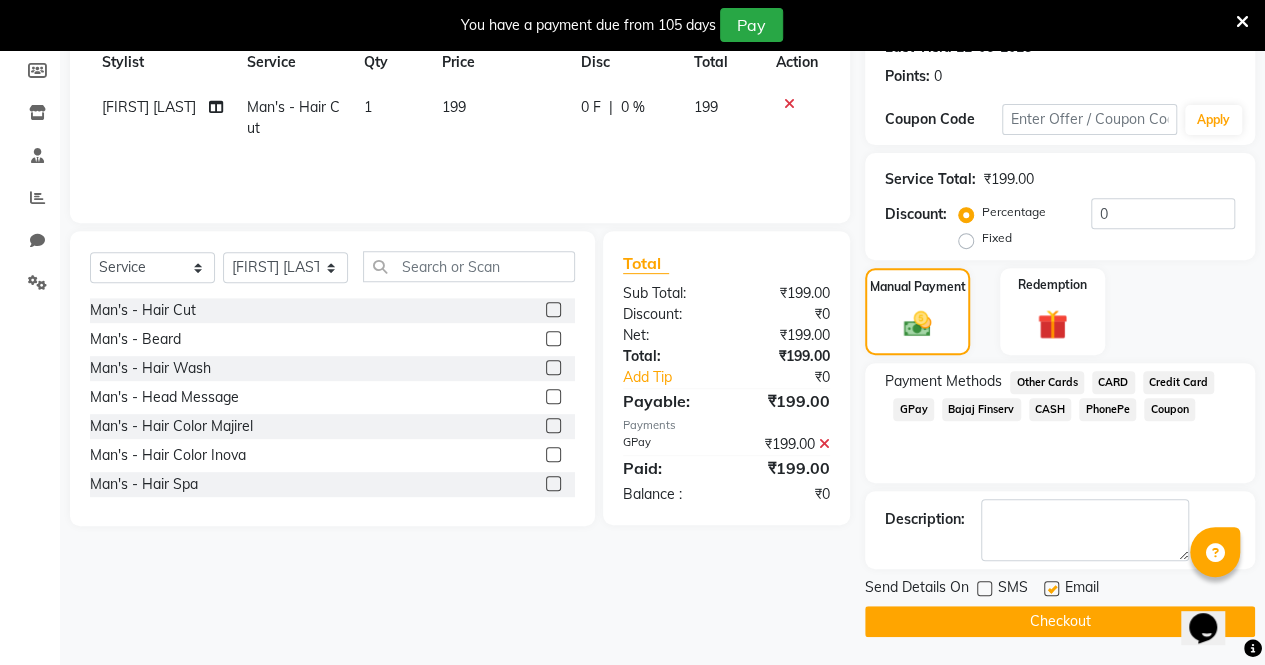 click 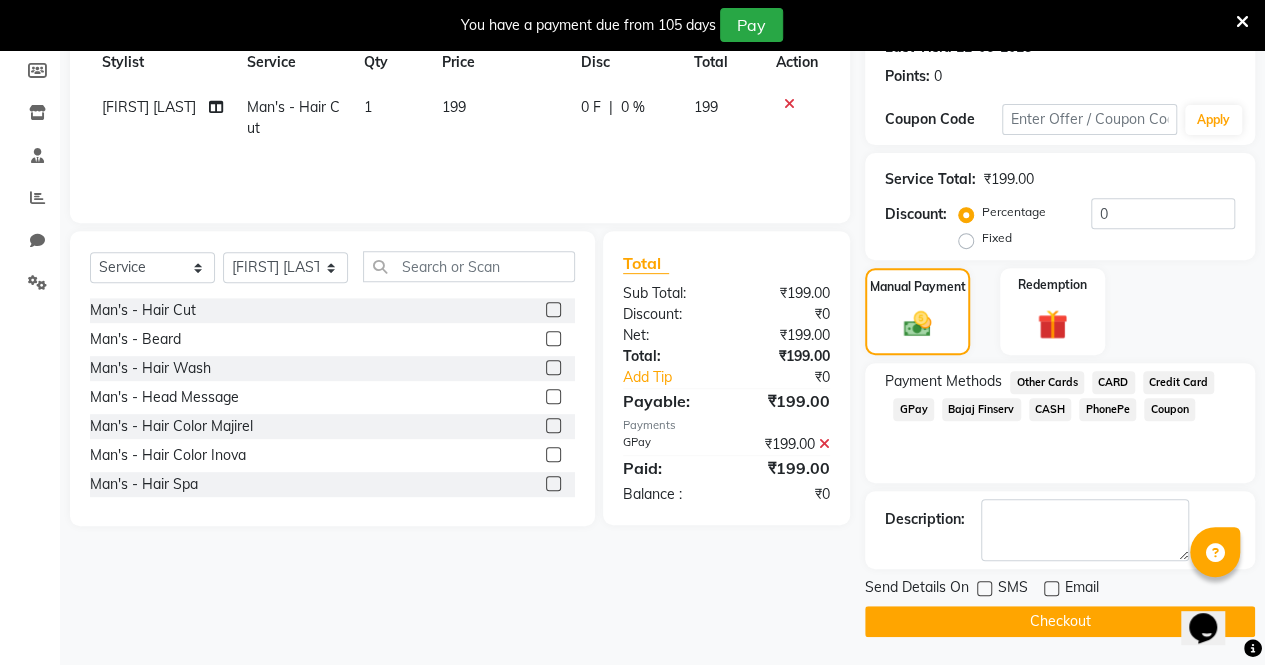 click on "Checkout" 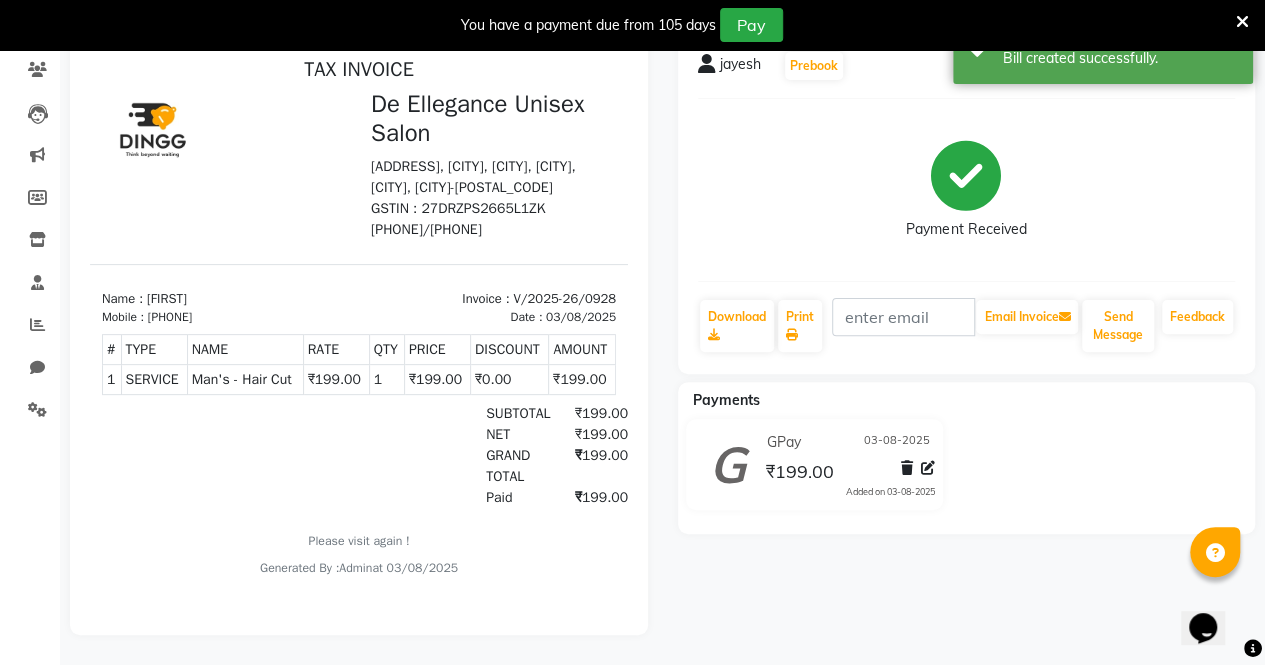scroll, scrollTop: 0, scrollLeft: 0, axis: both 